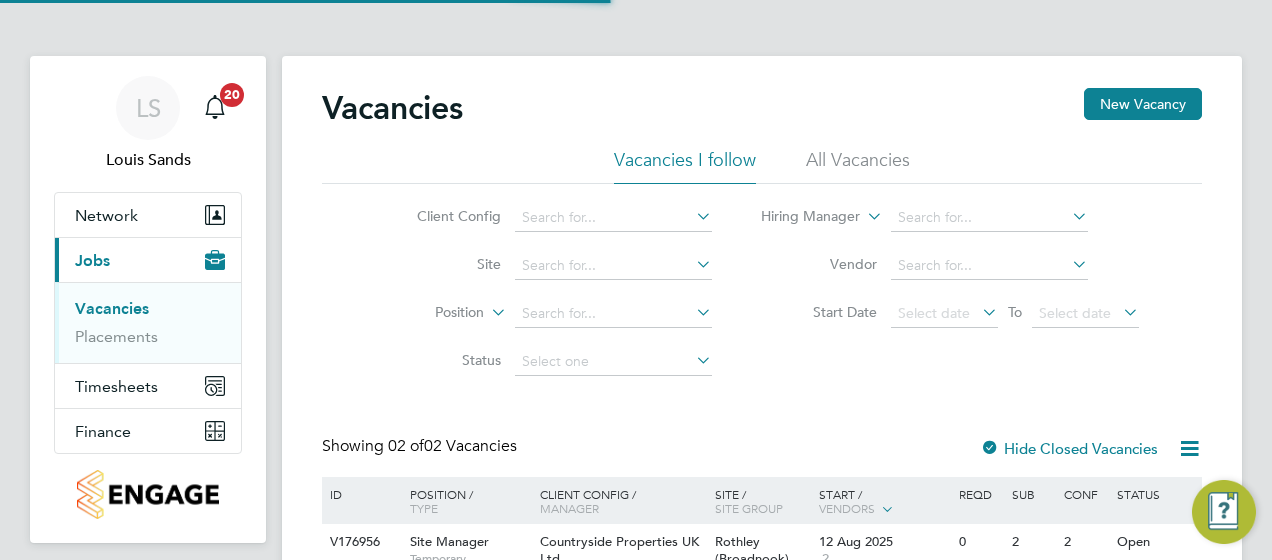 scroll, scrollTop: 0, scrollLeft: 0, axis: both 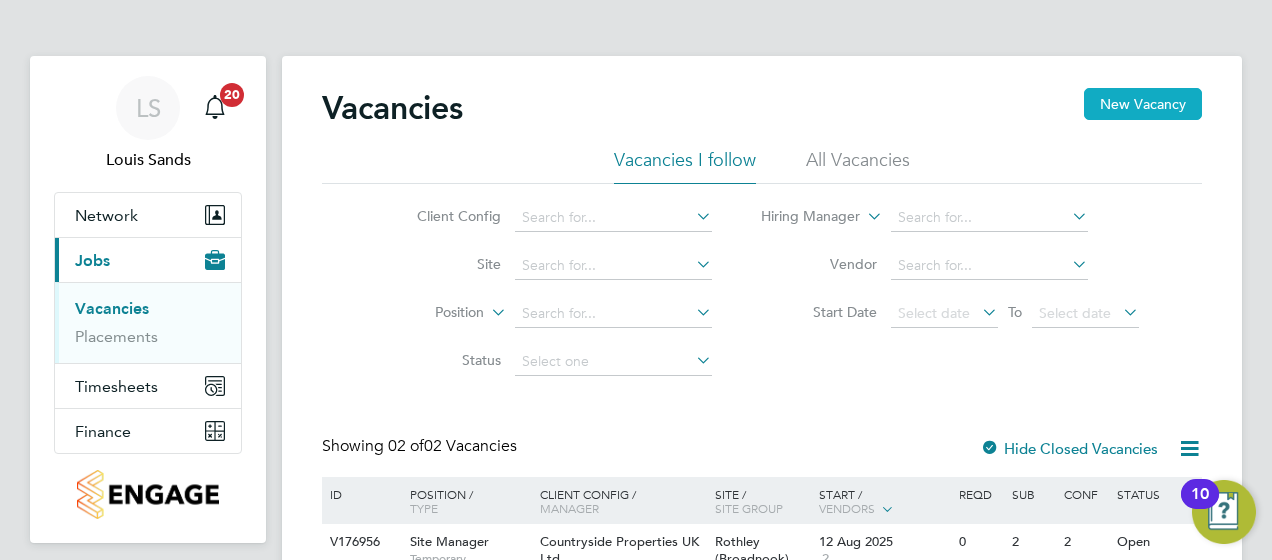 click on "New Vacancy" 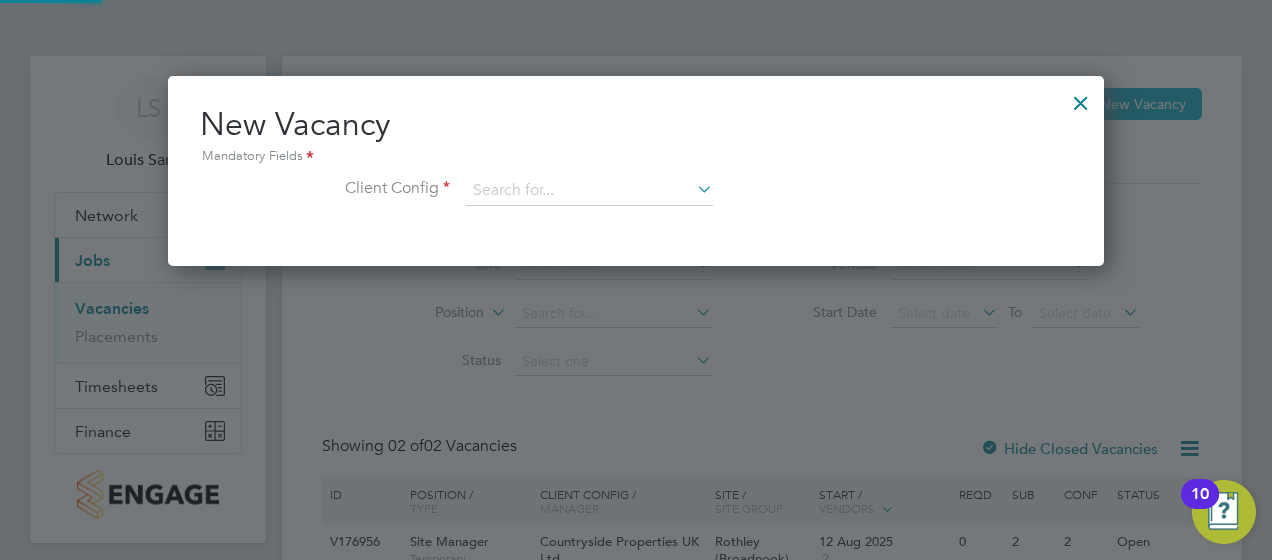 scroll, scrollTop: 10, scrollLeft: 10, axis: both 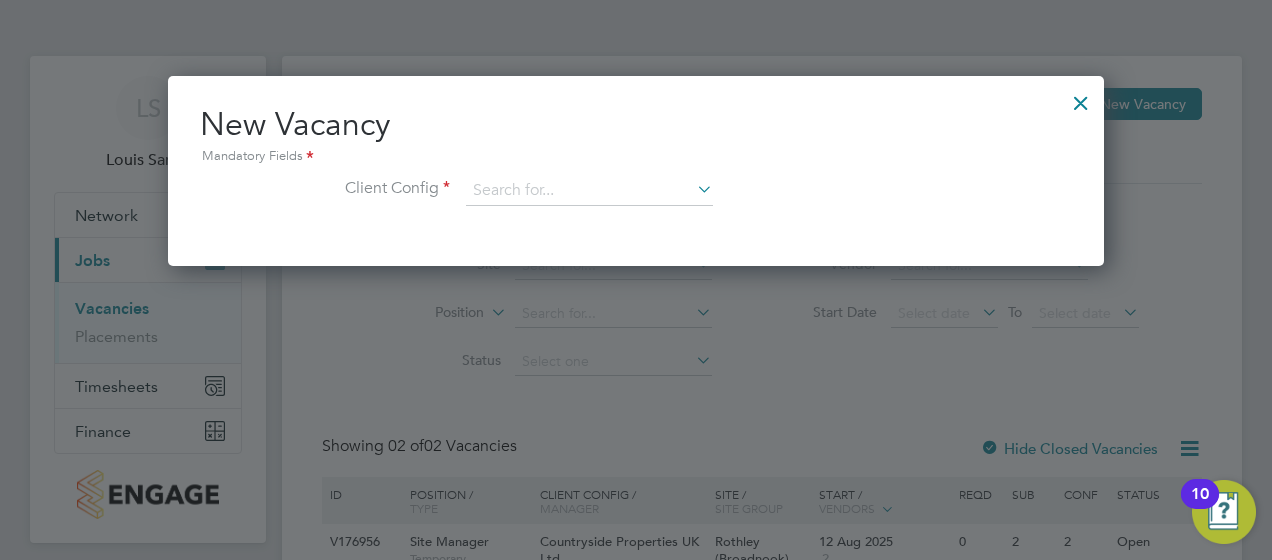 click at bounding box center (693, 189) 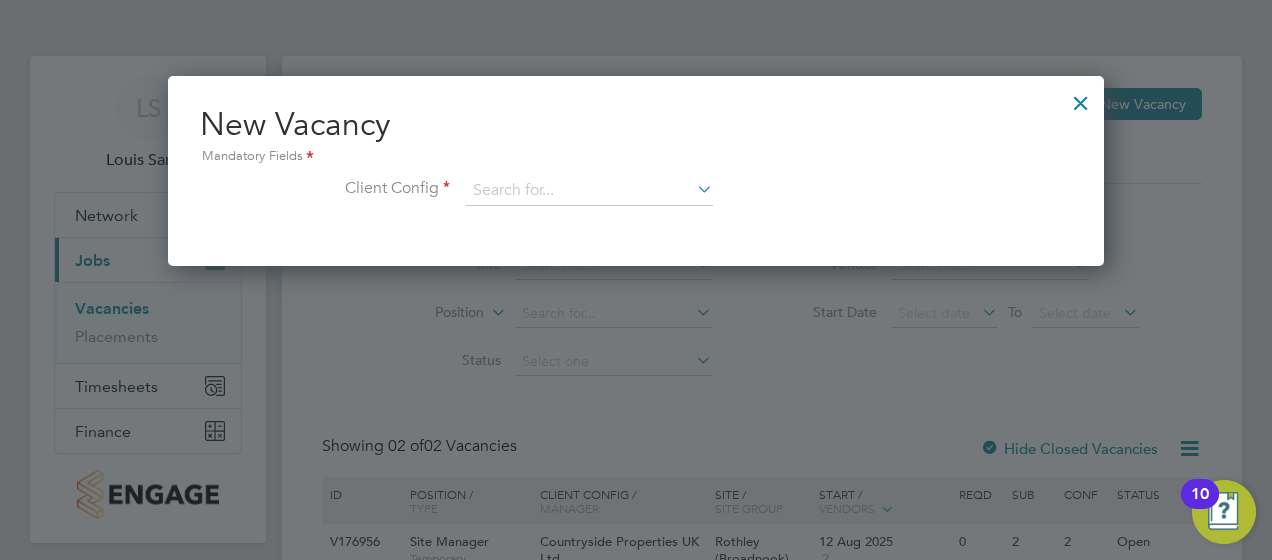 click on "Countryside Timber Frame Ltd" 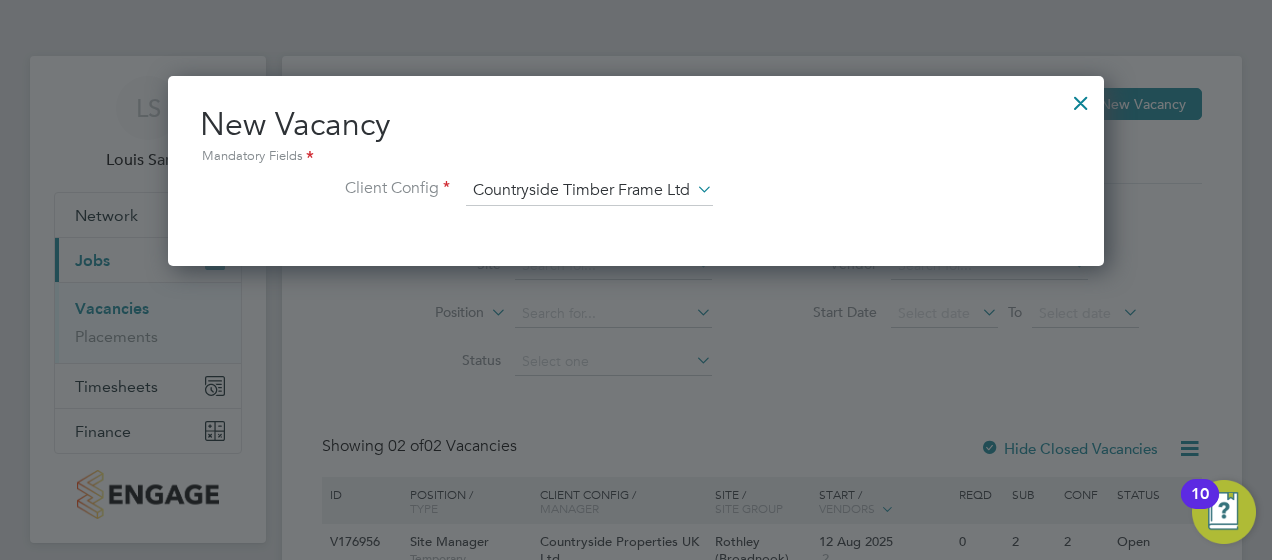 scroll, scrollTop: 10, scrollLeft: 10, axis: both 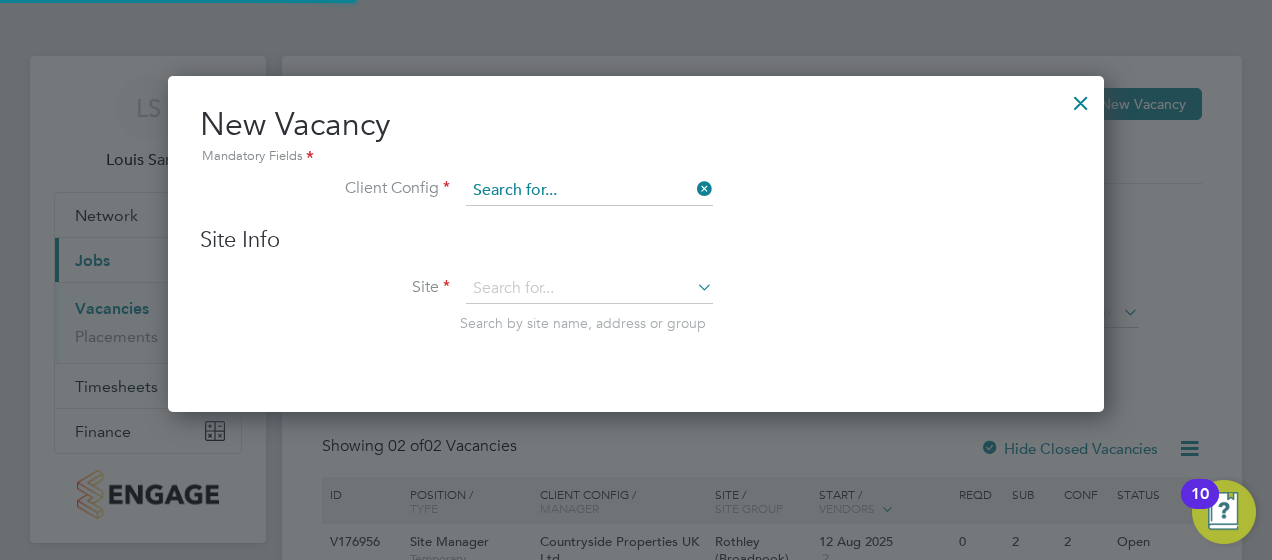 click at bounding box center [589, 191] 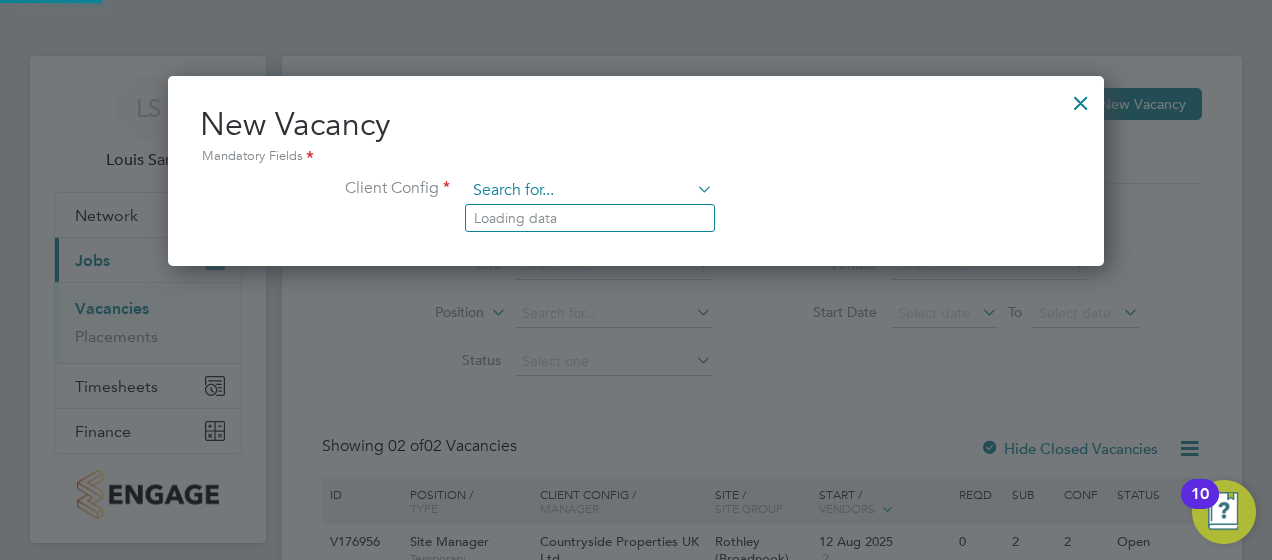scroll, scrollTop: 189, scrollLeft: 936, axis: both 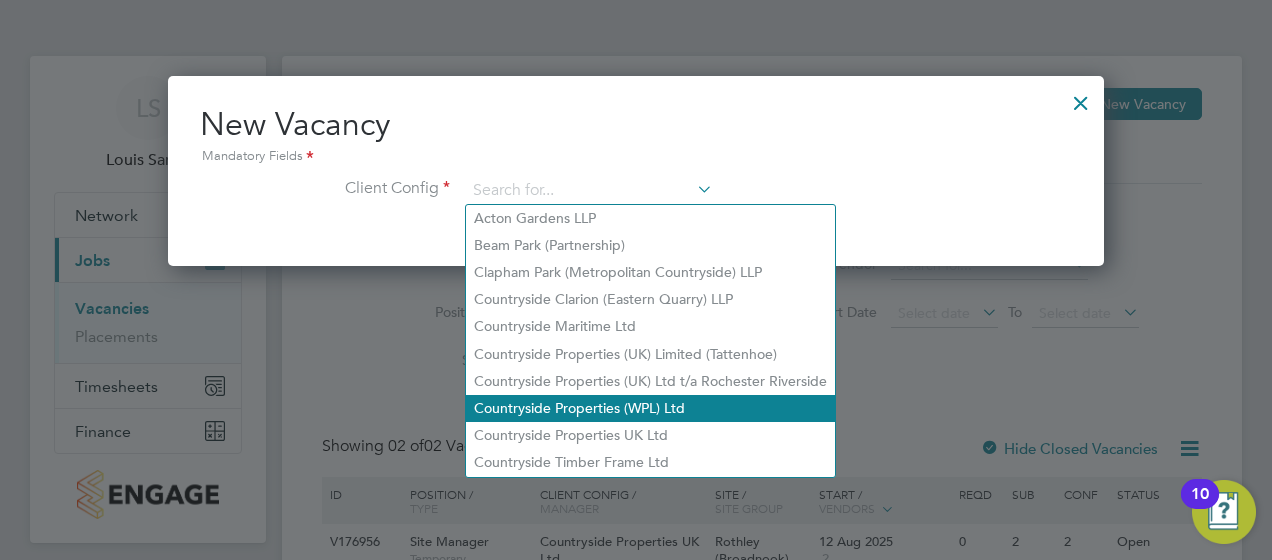 click on "Countryside Properties (WPL) Ltd" 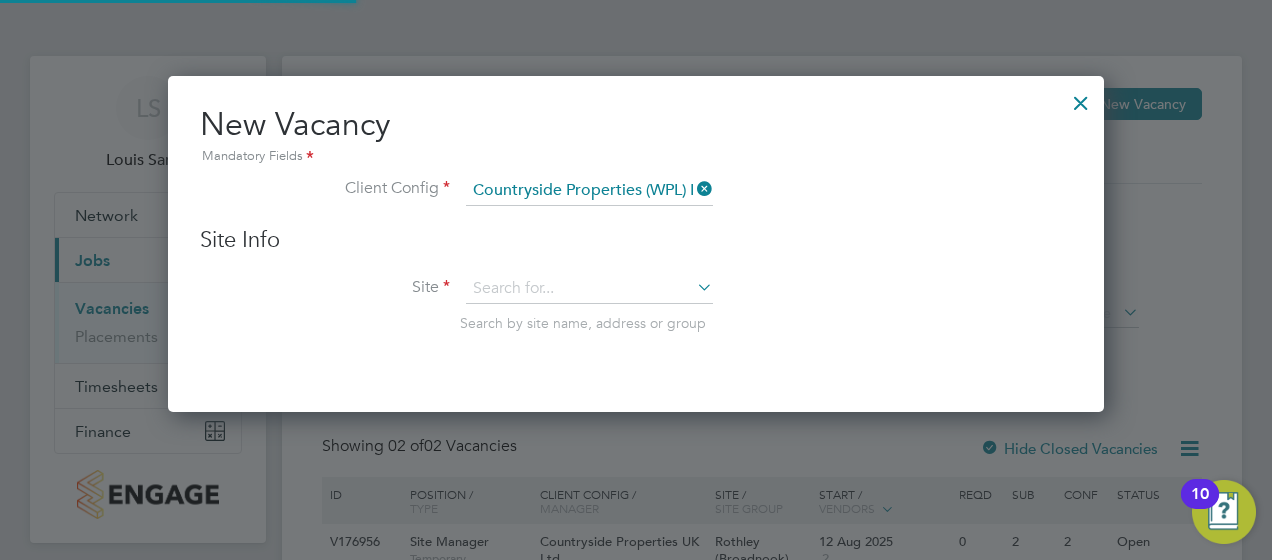scroll, scrollTop: 10, scrollLeft: 10, axis: both 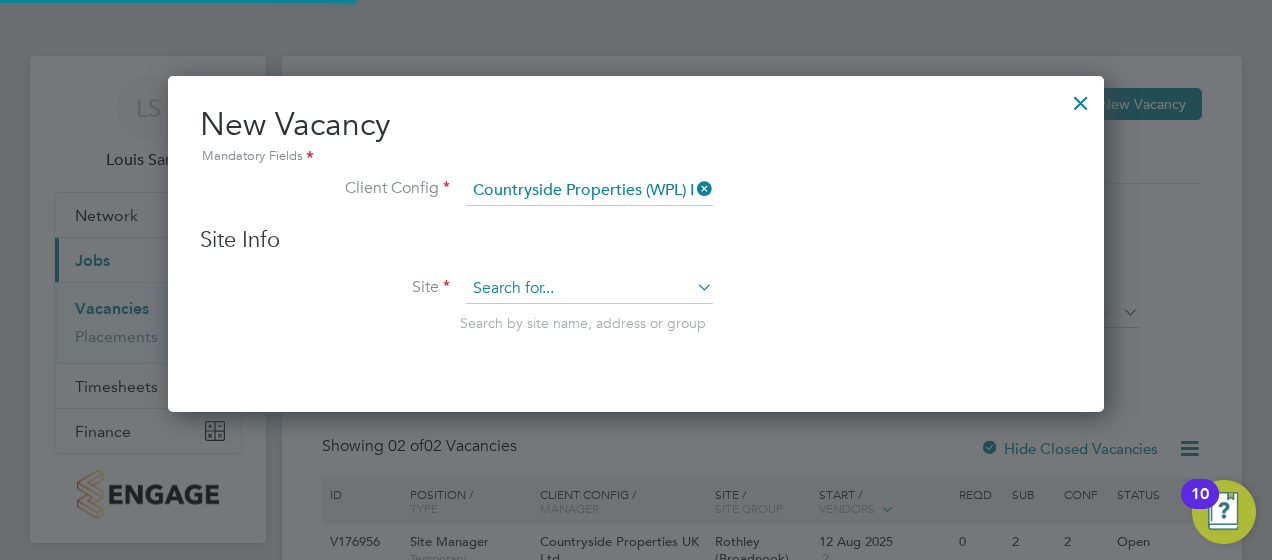 click at bounding box center [589, 289] 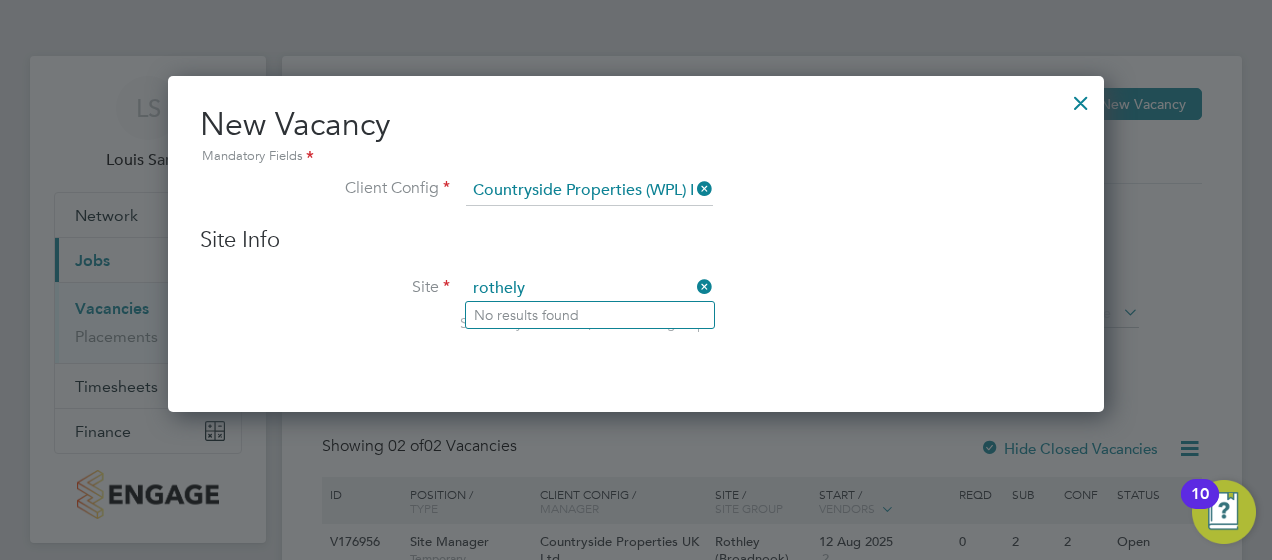 type on "[CITY]" 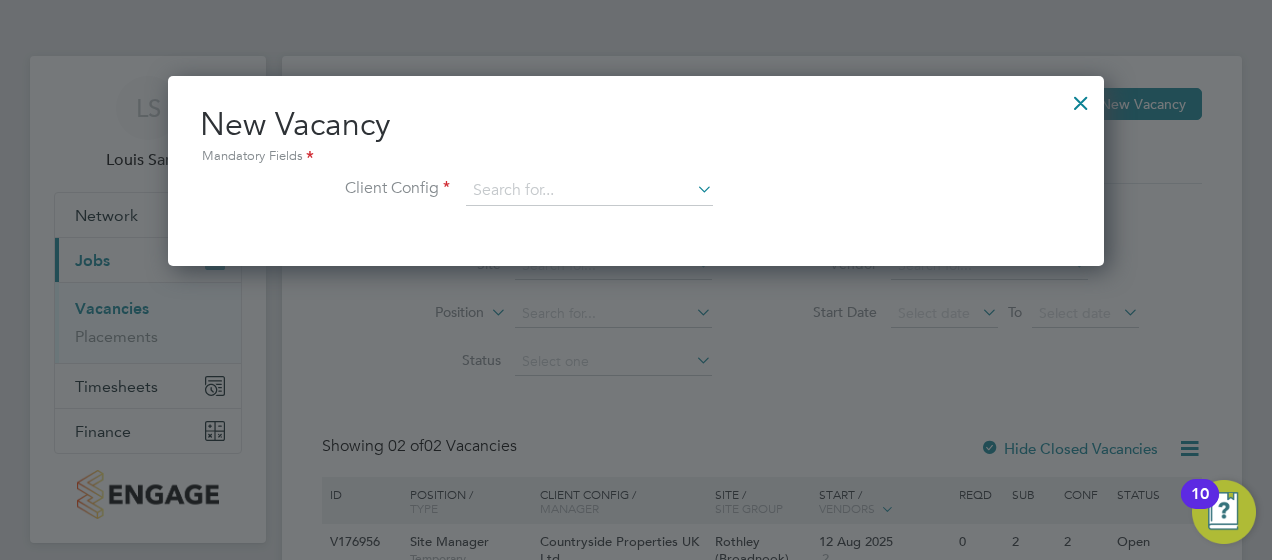 scroll, scrollTop: 189, scrollLeft: 936, axis: both 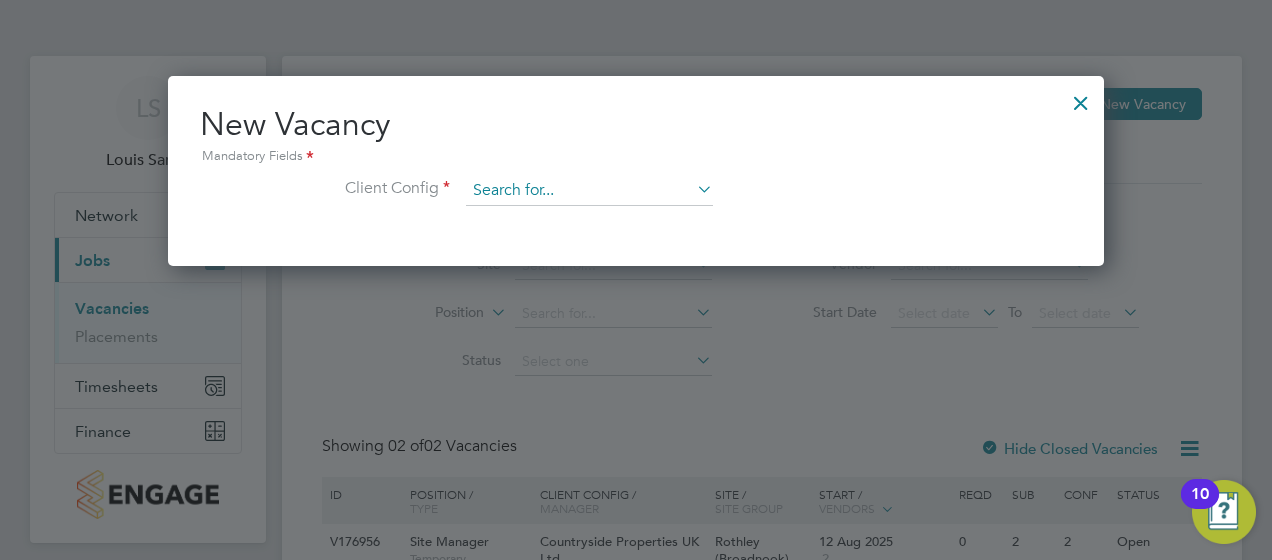 click at bounding box center (589, 191) 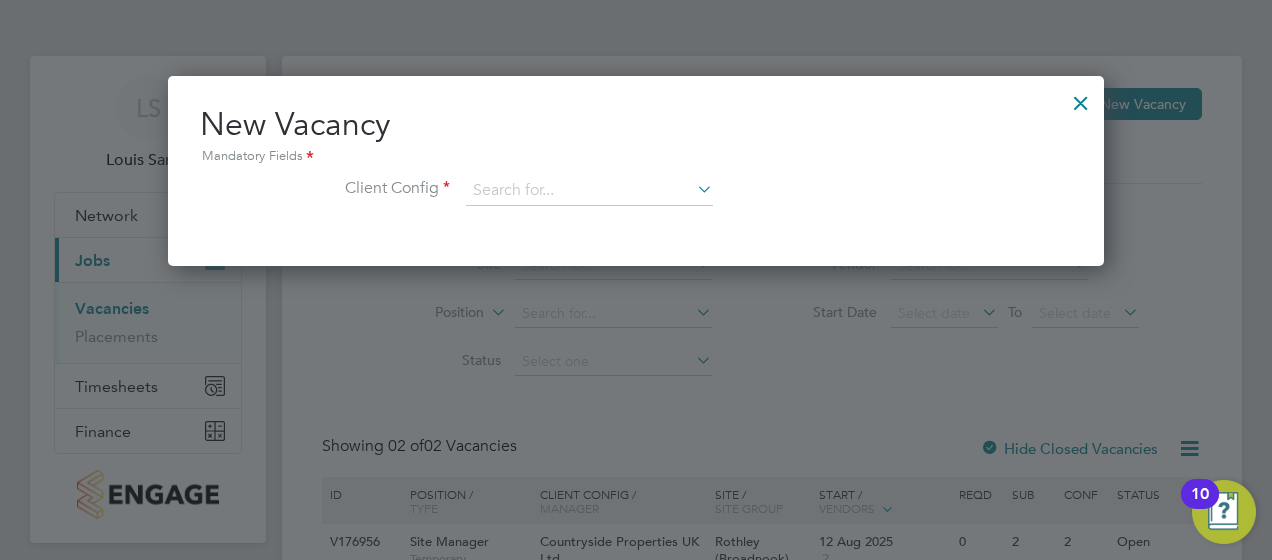 click on "Countryside Properties (WPL) Ltd" 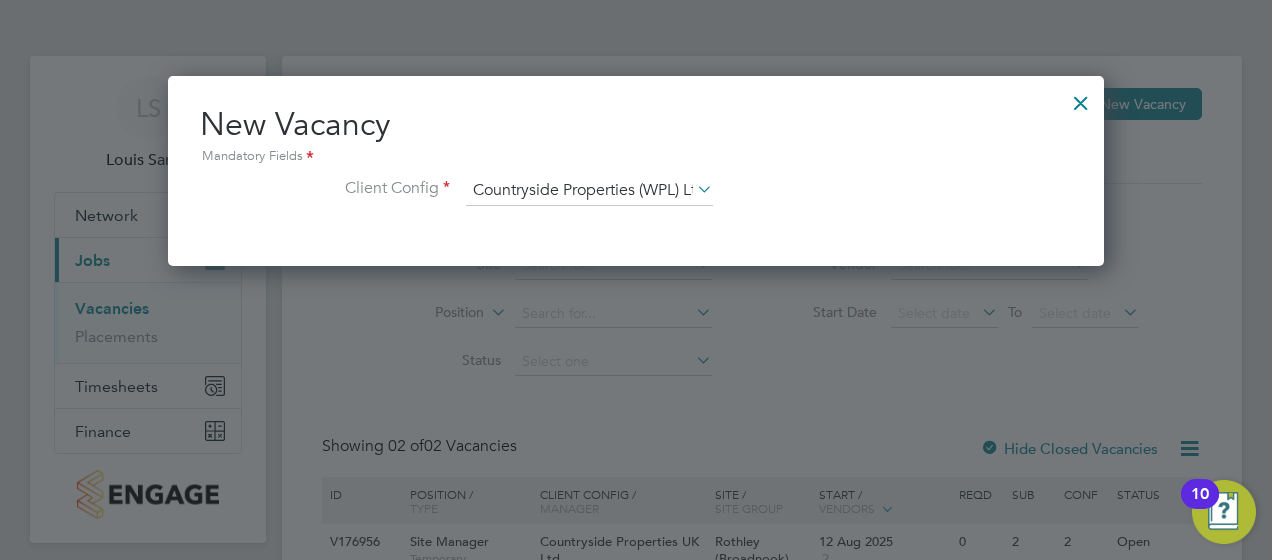scroll, scrollTop: 10, scrollLeft: 10, axis: both 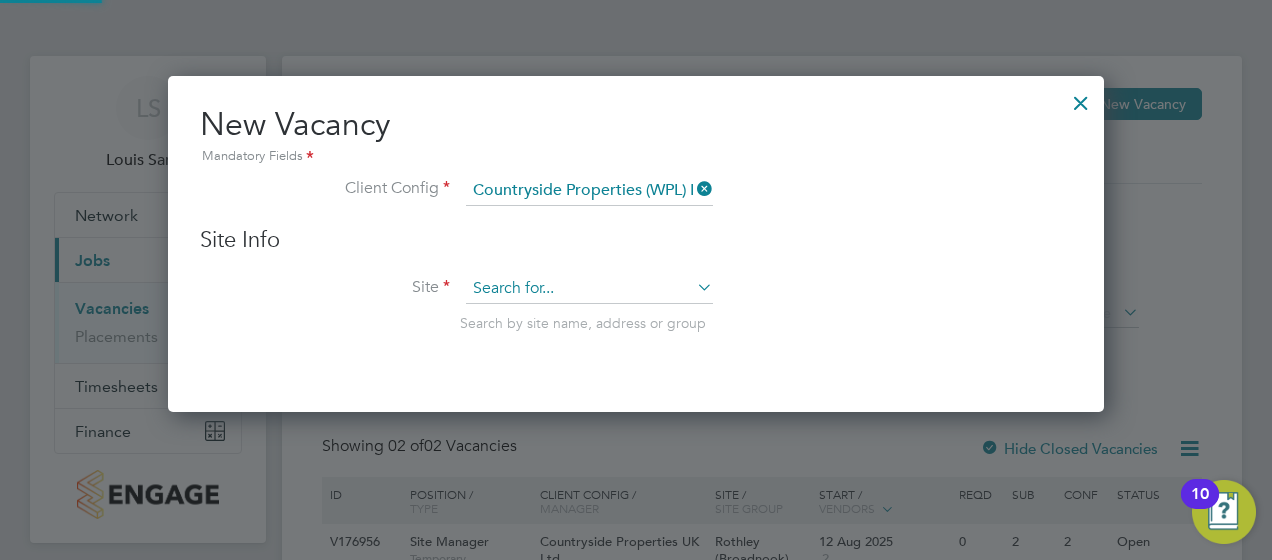 click at bounding box center (589, 289) 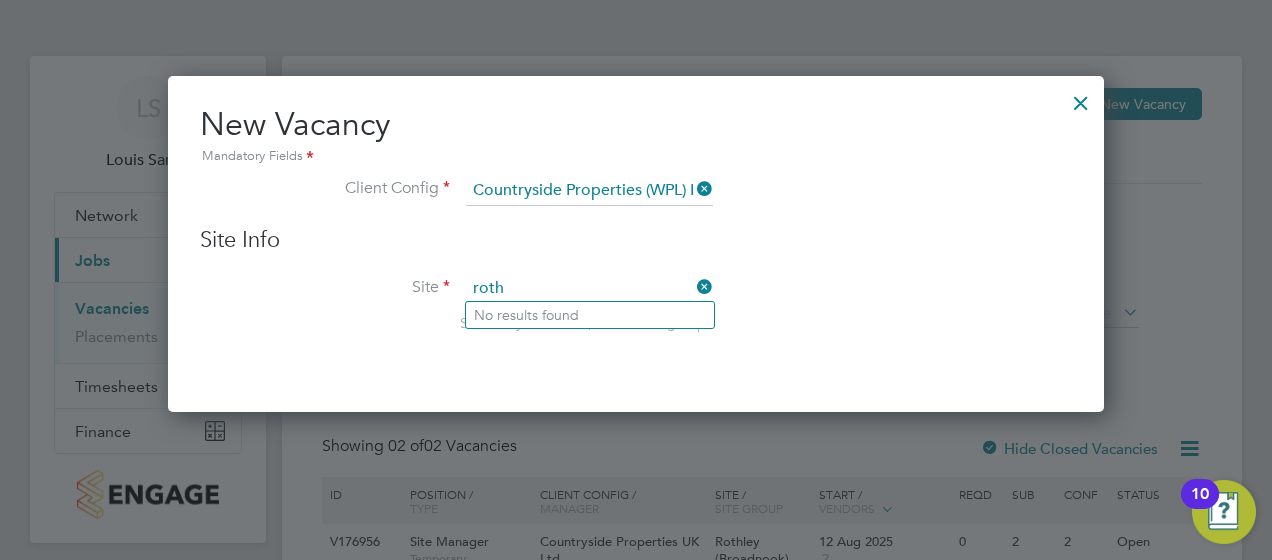type on "roth" 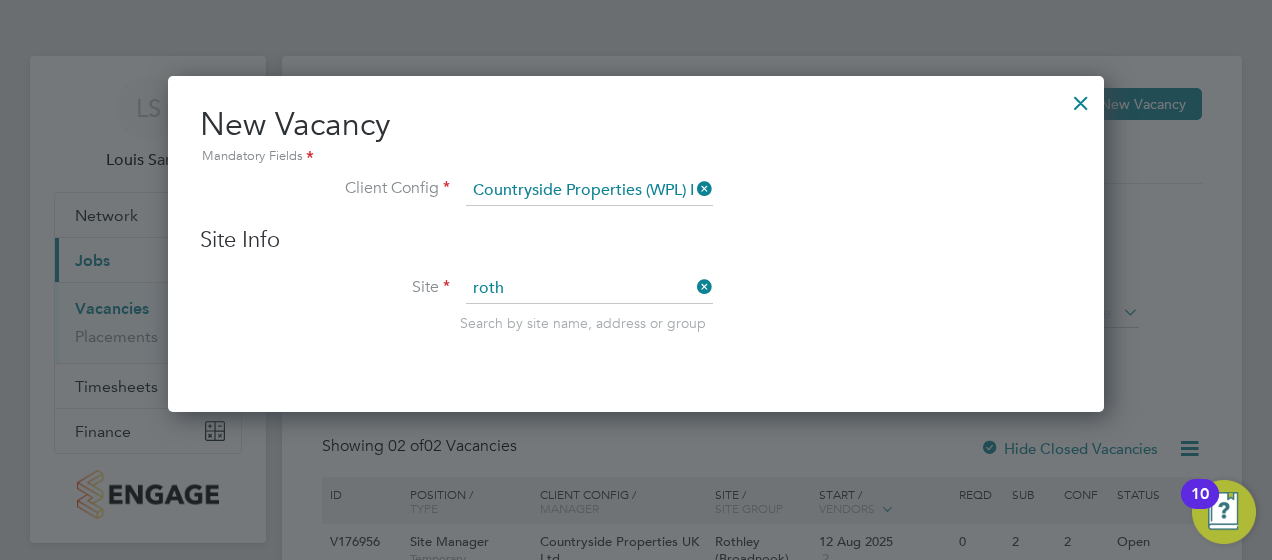 click at bounding box center [693, 189] 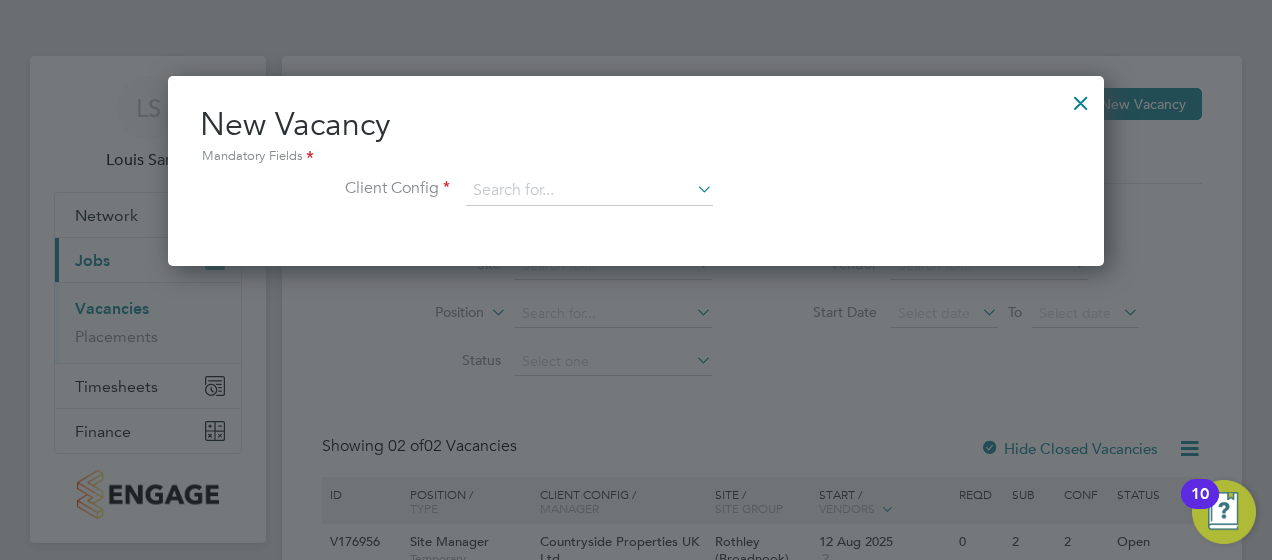 scroll, scrollTop: 189, scrollLeft: 936, axis: both 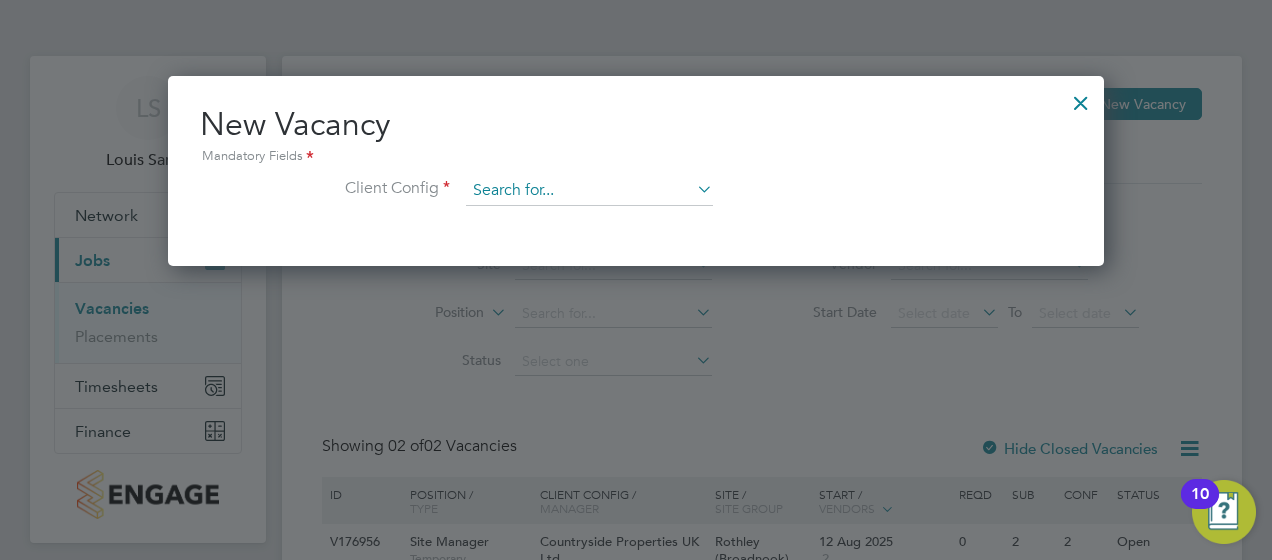 click at bounding box center (589, 191) 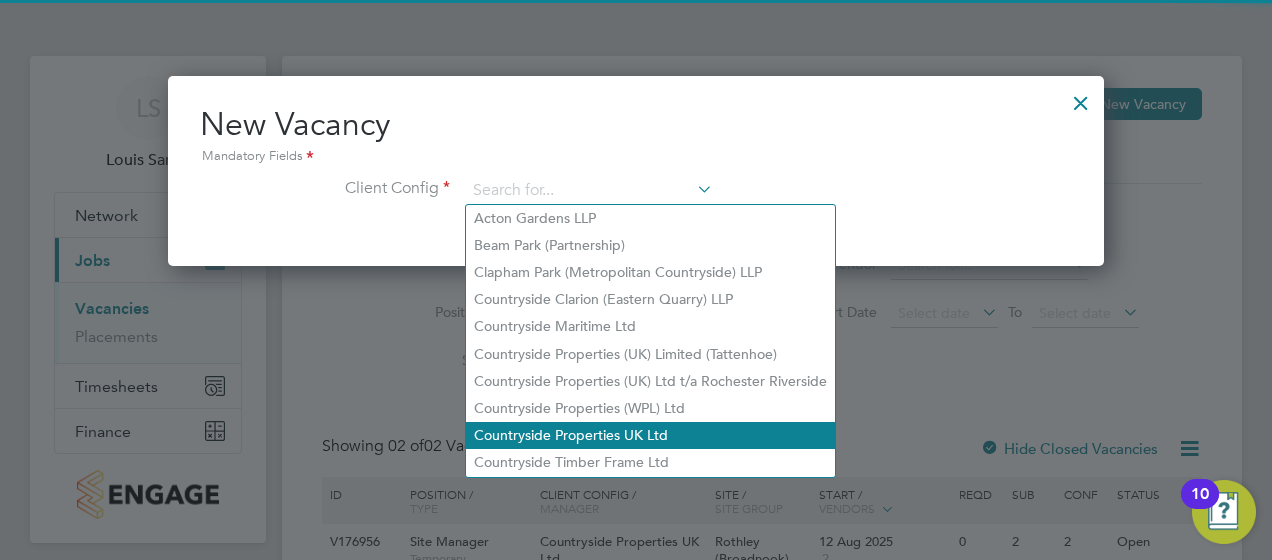 click on "Countryside Properties UK Ltd" 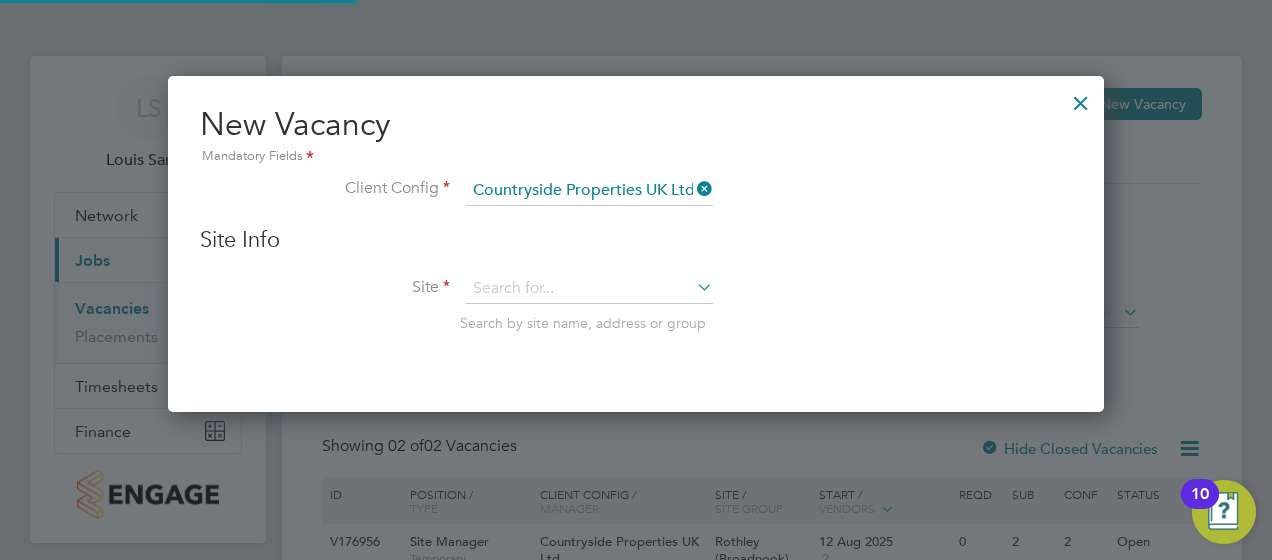 scroll, scrollTop: 10, scrollLeft: 10, axis: both 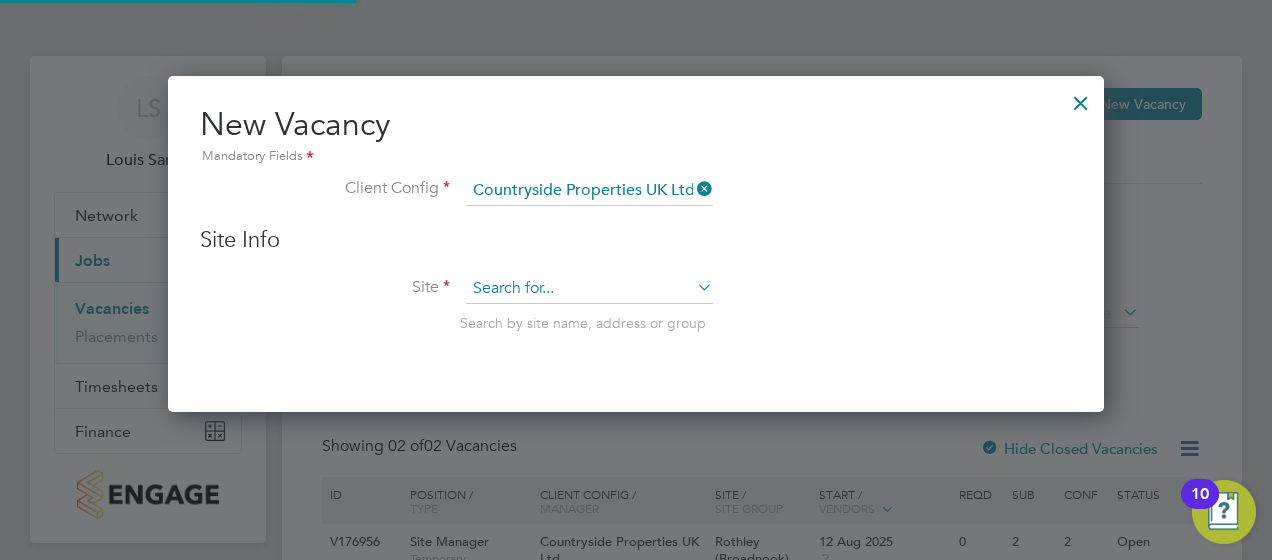 click at bounding box center [589, 289] 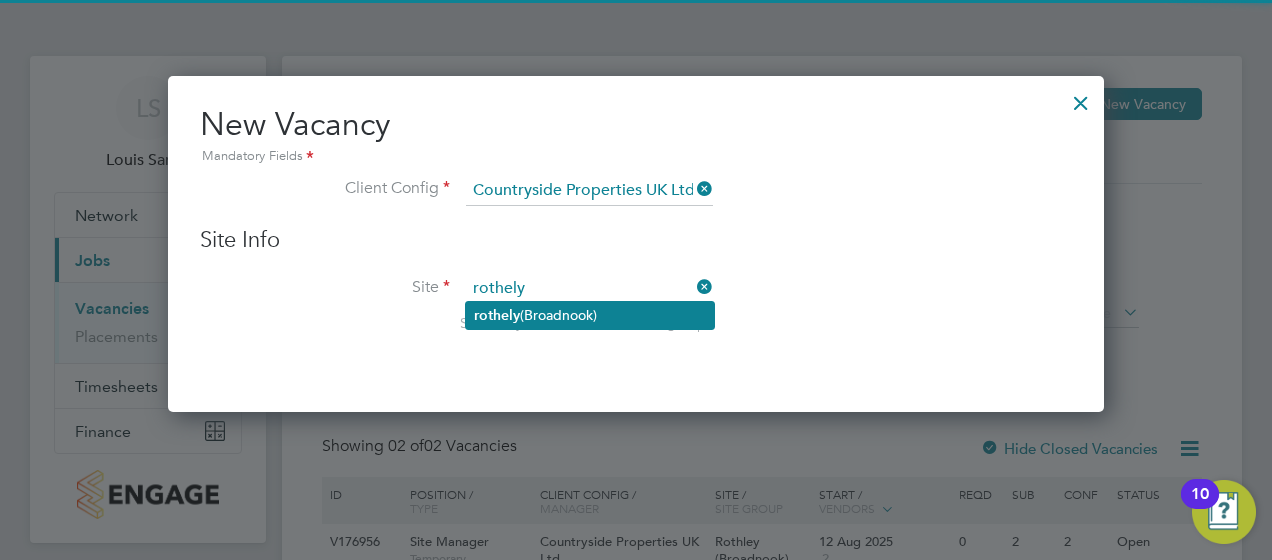 click on "[CITY] ([LOCATION])" 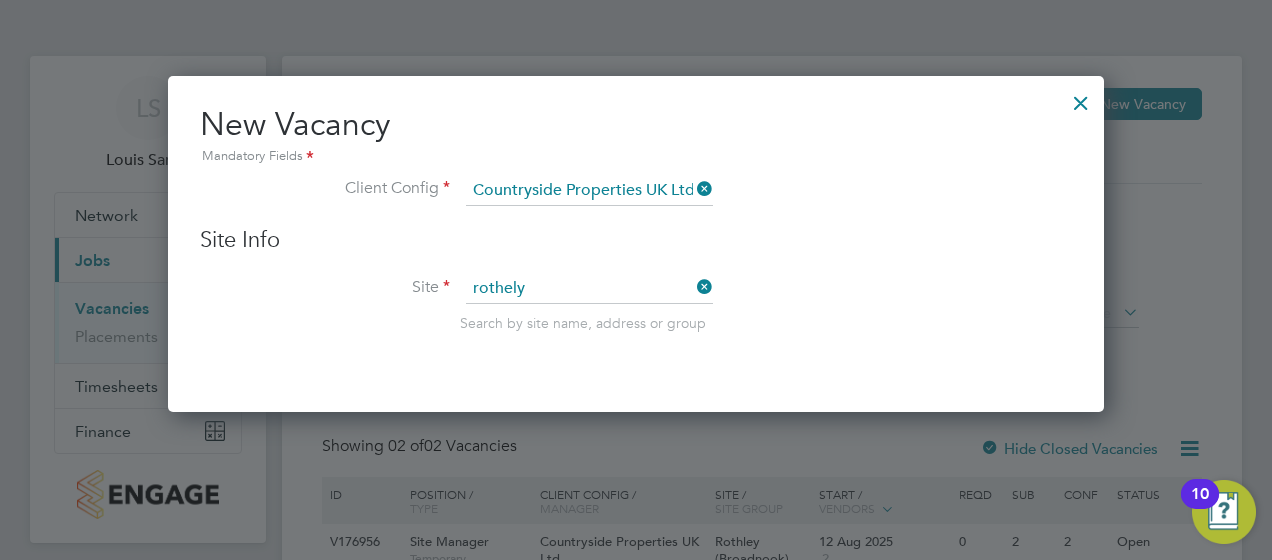 type on "Rothley (Broadnook)" 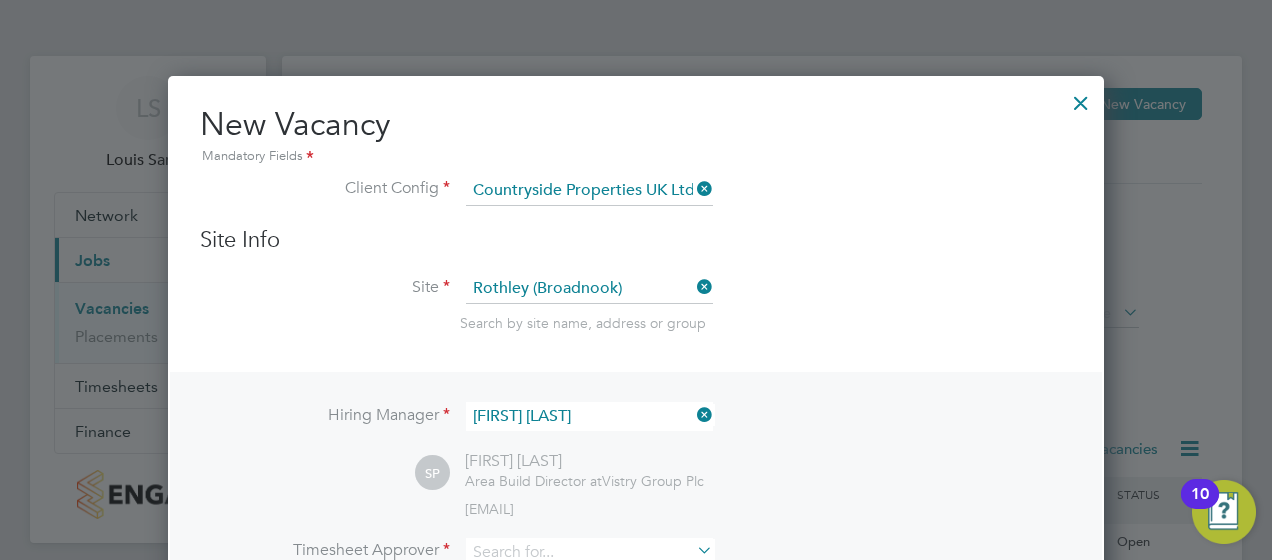 scroll, scrollTop: 69, scrollLeft: 0, axis: vertical 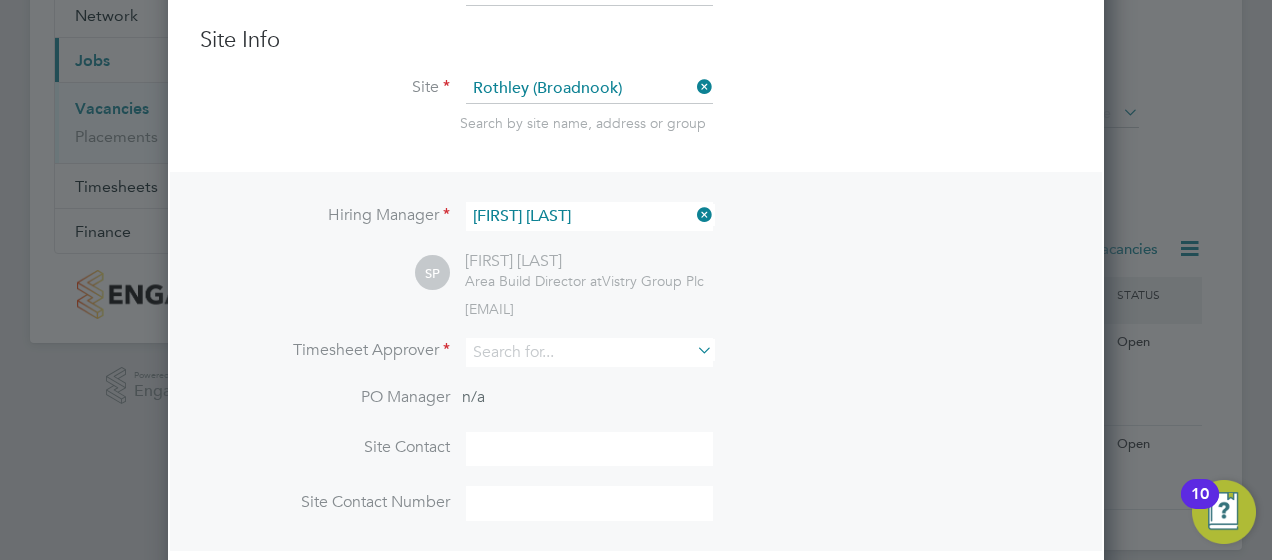 click at bounding box center [693, 215] 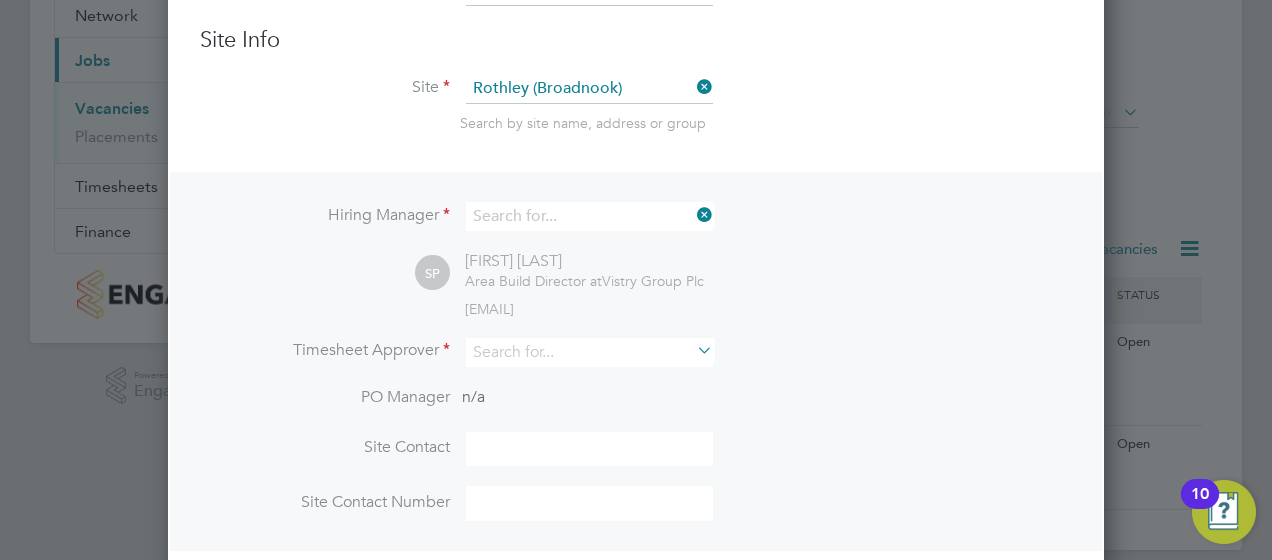 scroll, scrollTop: 744, scrollLeft: 936, axis: both 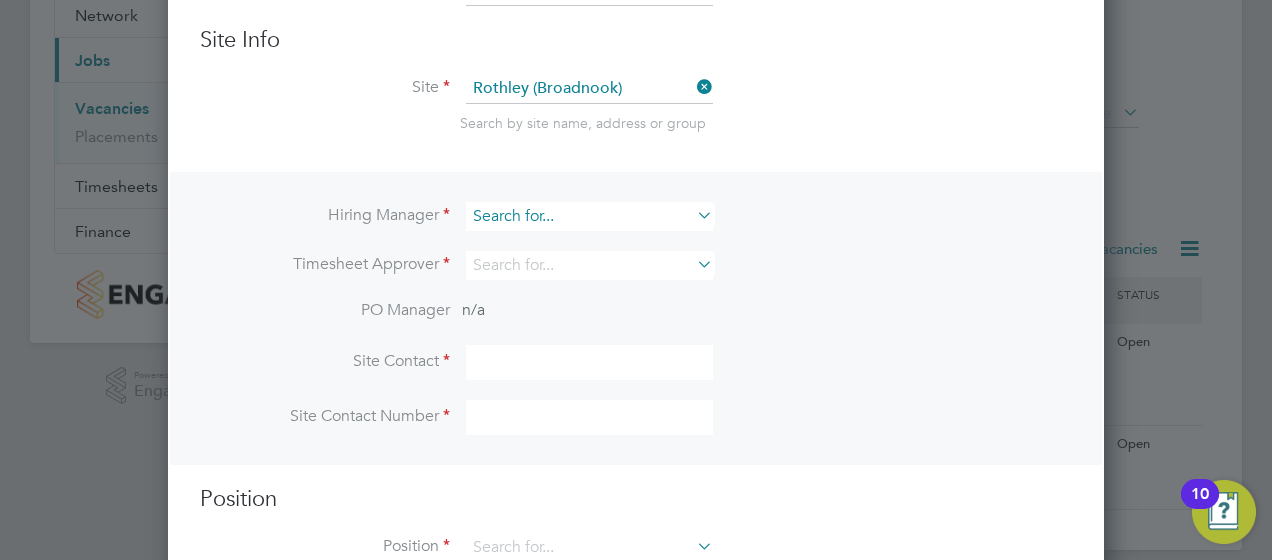 click at bounding box center (589, 216) 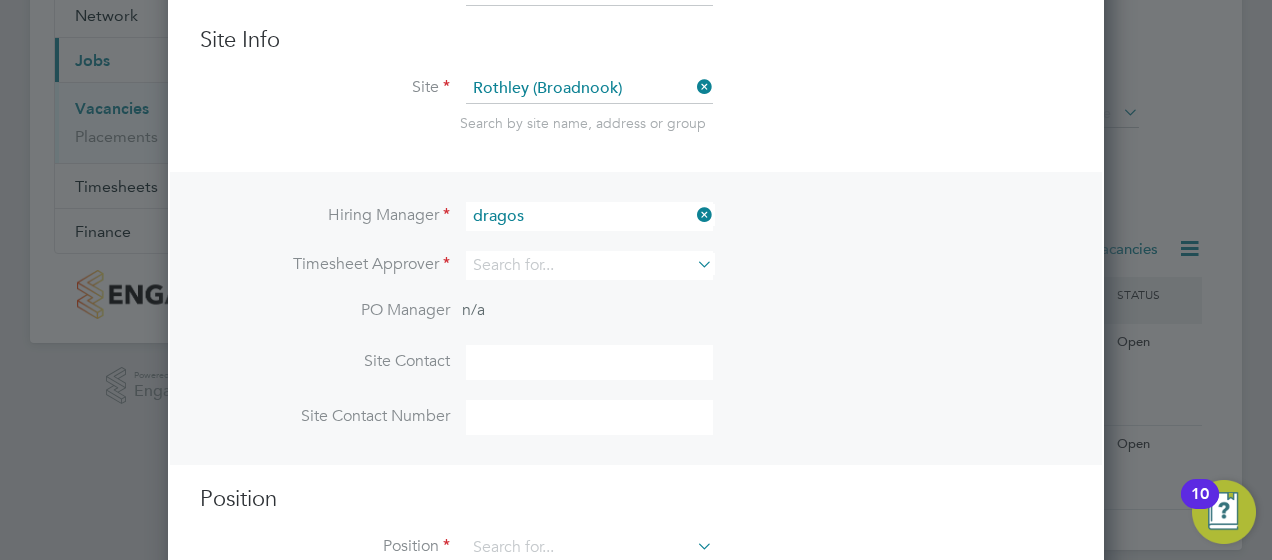 click on "[FIRST] [LAST]" 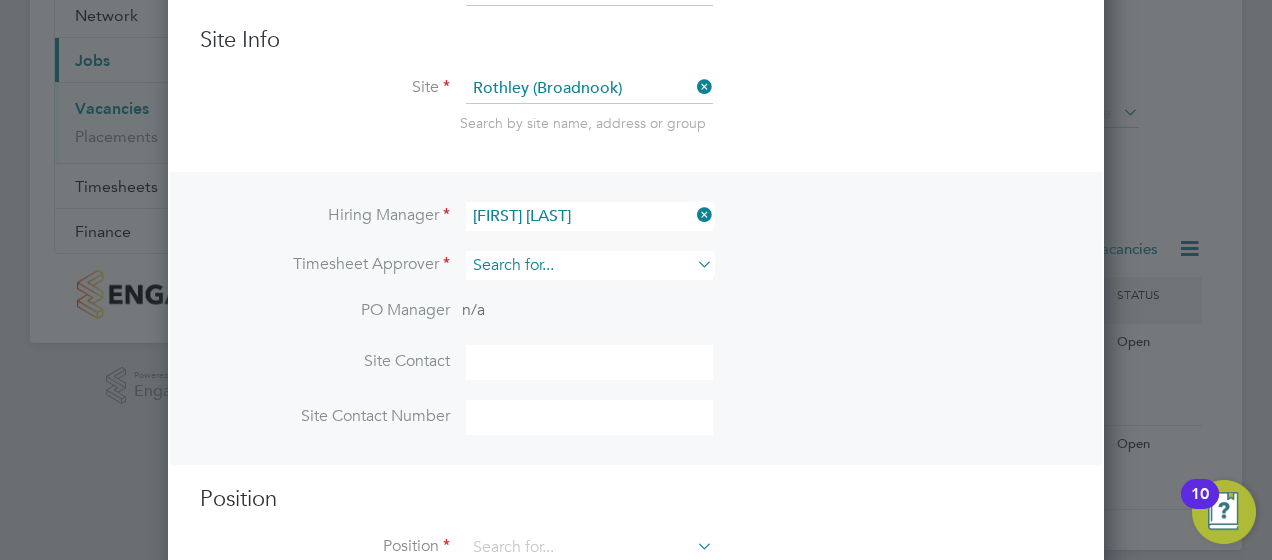 scroll, scrollTop: 10, scrollLeft: 10, axis: both 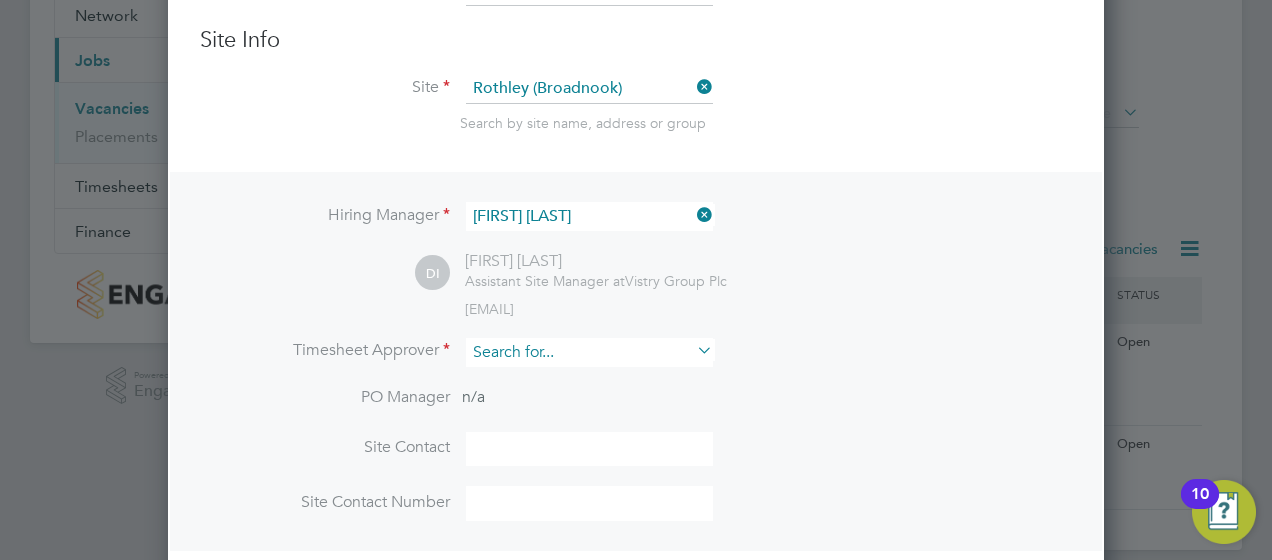 click at bounding box center [589, 352] 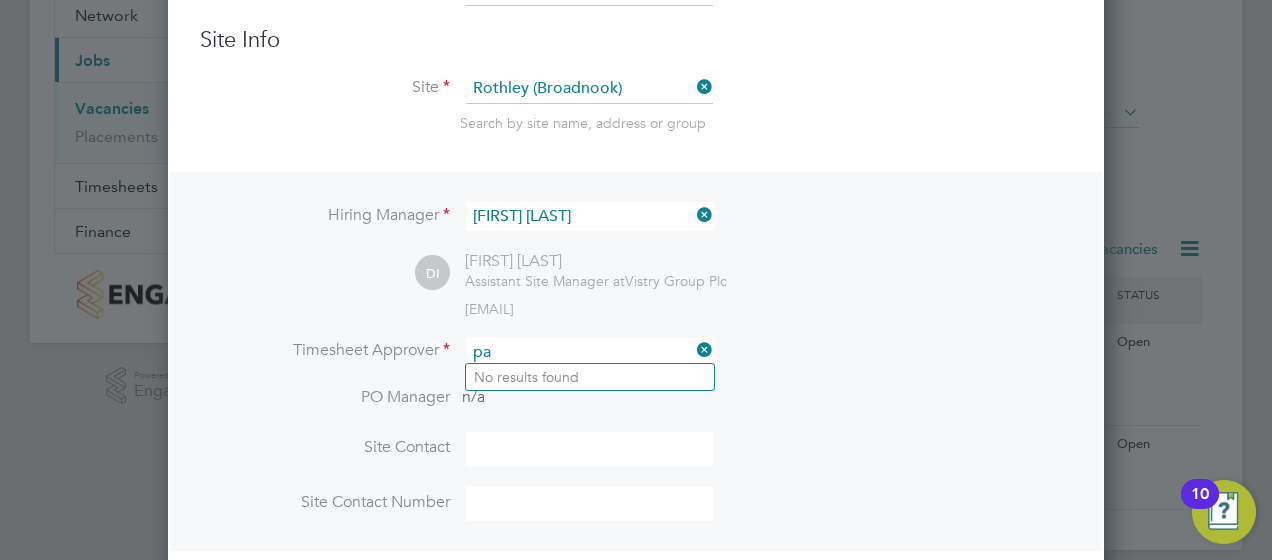 type on "p" 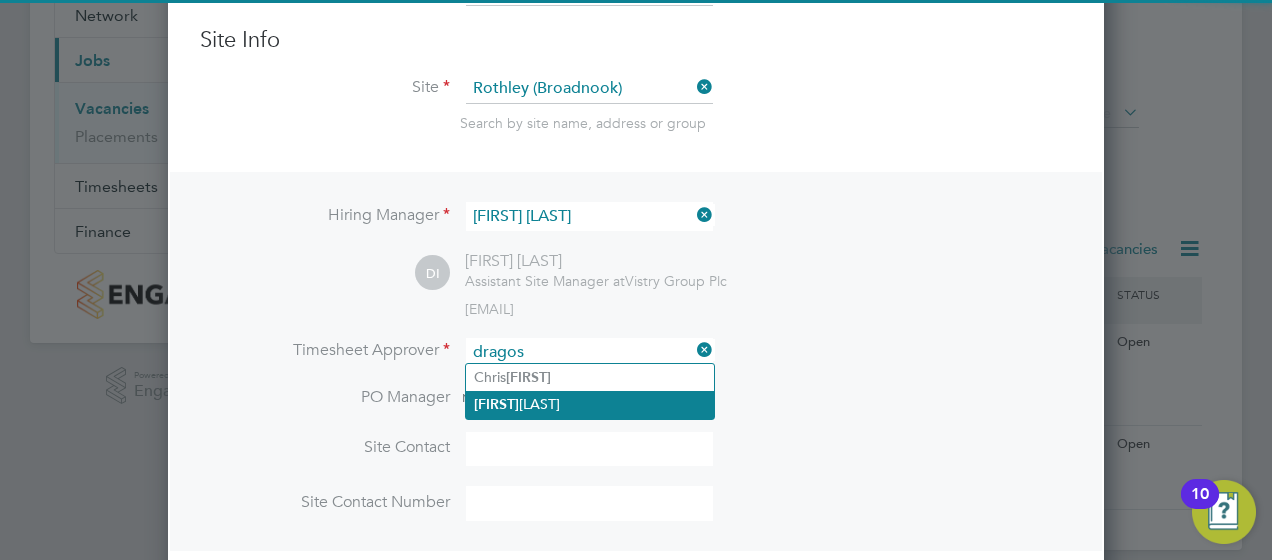 click on "[FIRST] [LAST]" 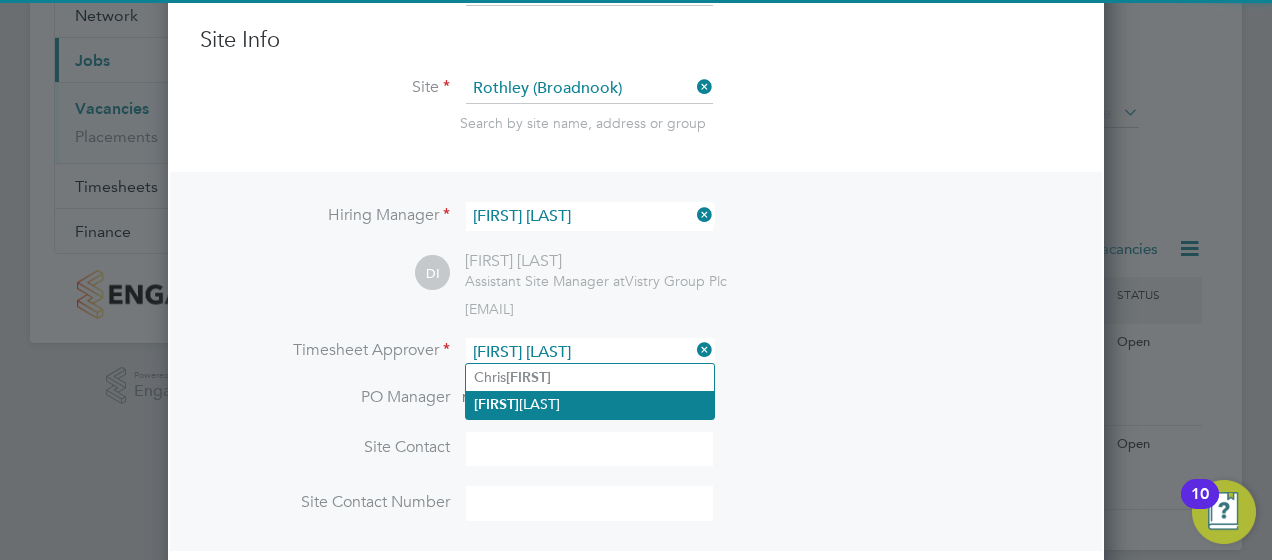 scroll, scrollTop: 10, scrollLeft: 10, axis: both 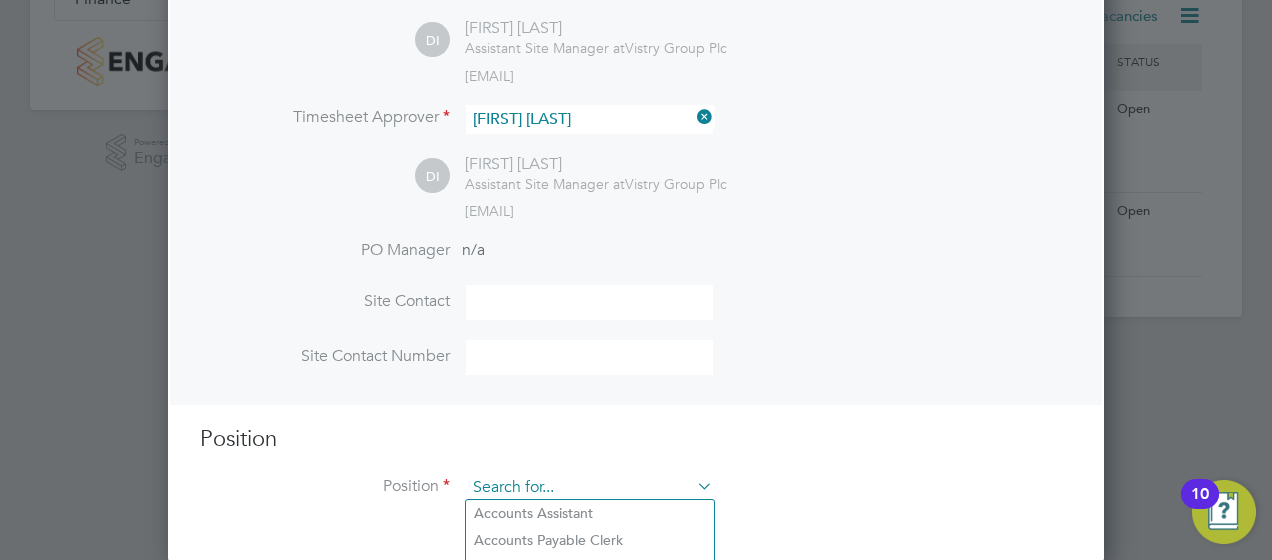 click at bounding box center [589, 488] 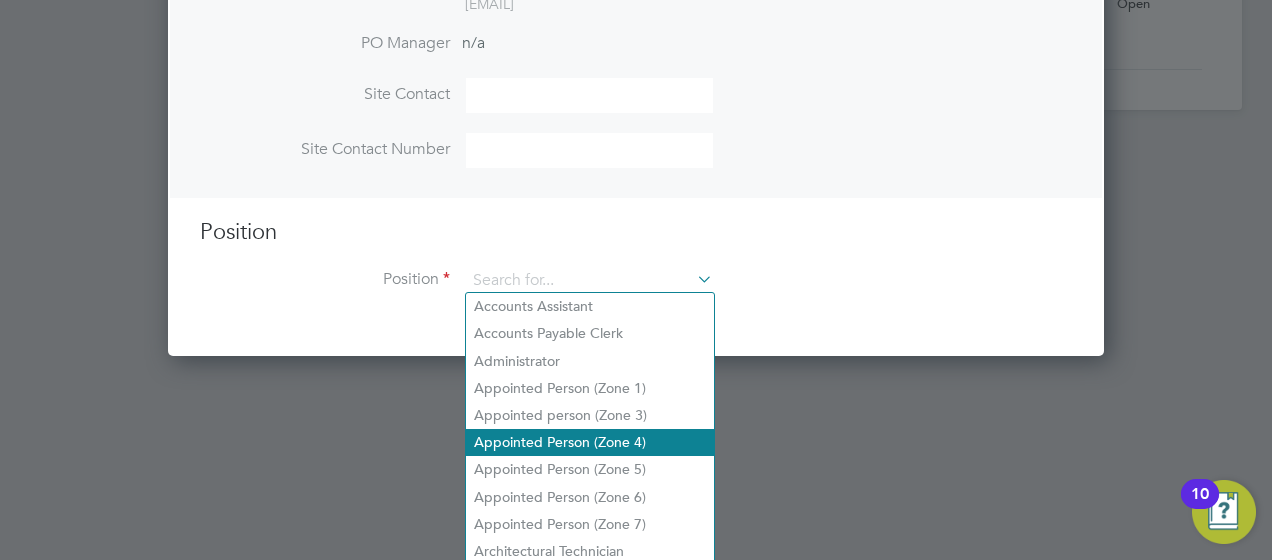 scroll, scrollTop: 642, scrollLeft: 0, axis: vertical 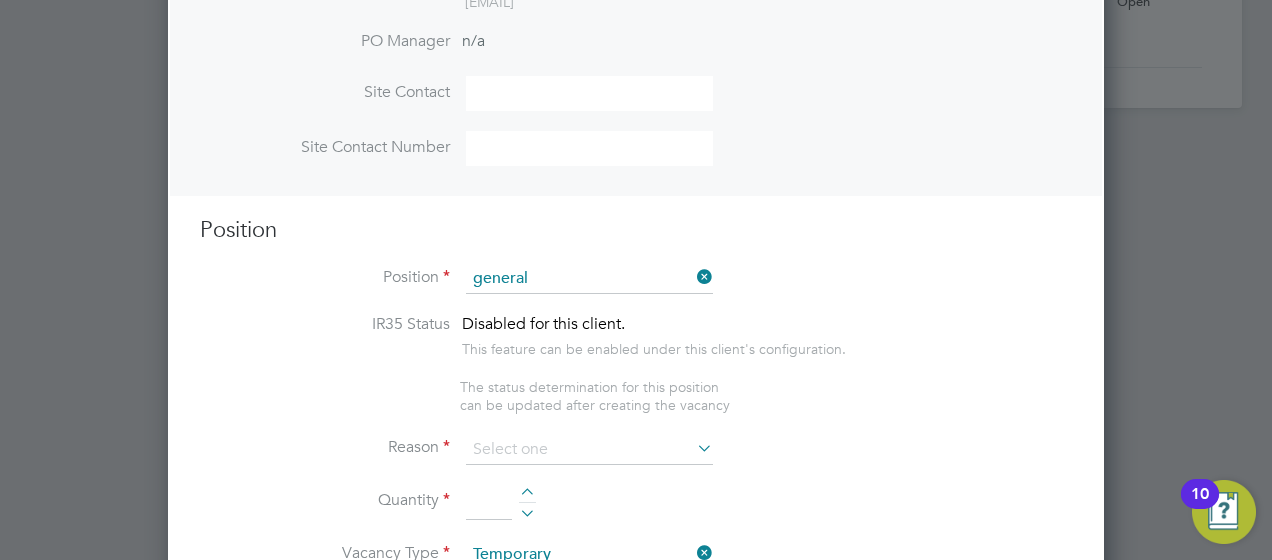 click on "General  Labourer (Zone 5)" 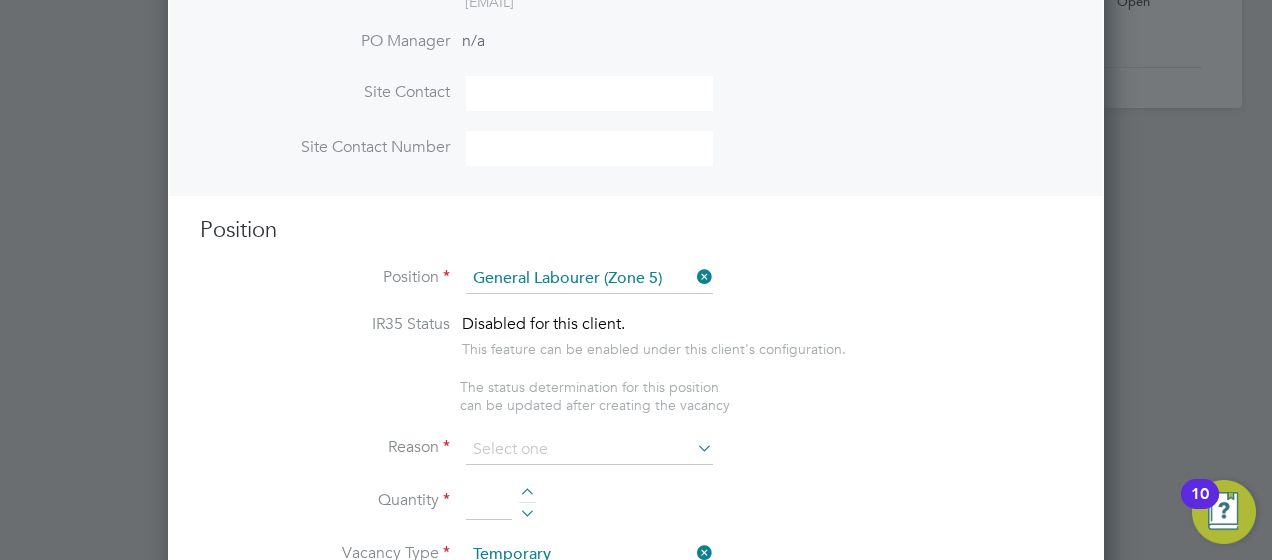 type on "-	General labouring duties
-	Supporting the trades on site
-	Moving materials and working with the Storeman / Materials     Controller
-	Keeping work areas clear and safe
- Reporting into the site manager" 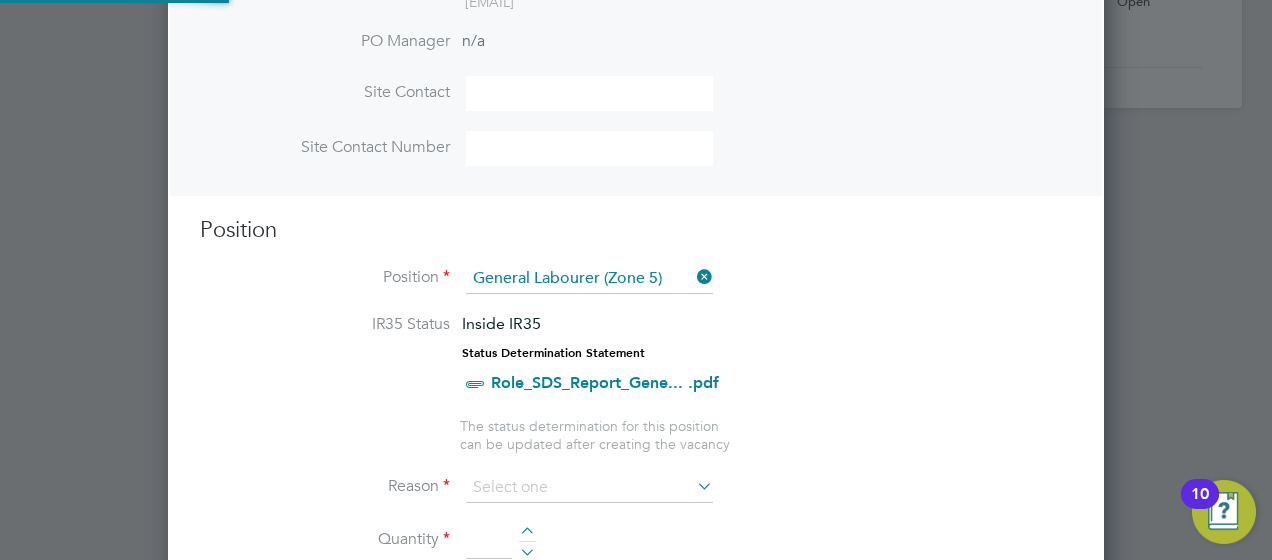 scroll, scrollTop: 10, scrollLeft: 10, axis: both 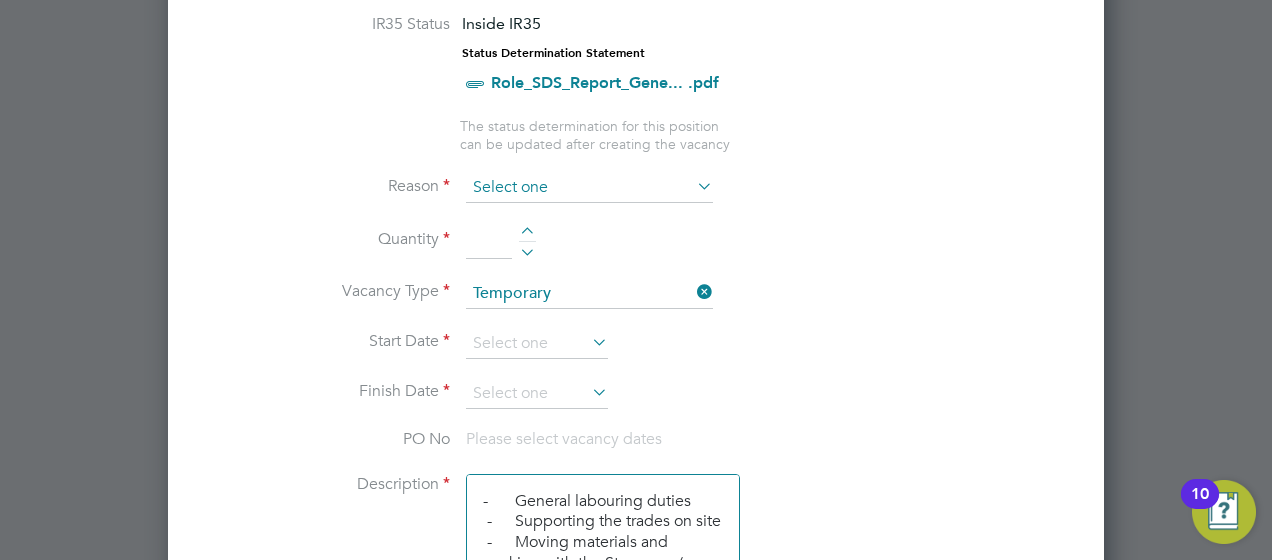 click at bounding box center [589, 188] 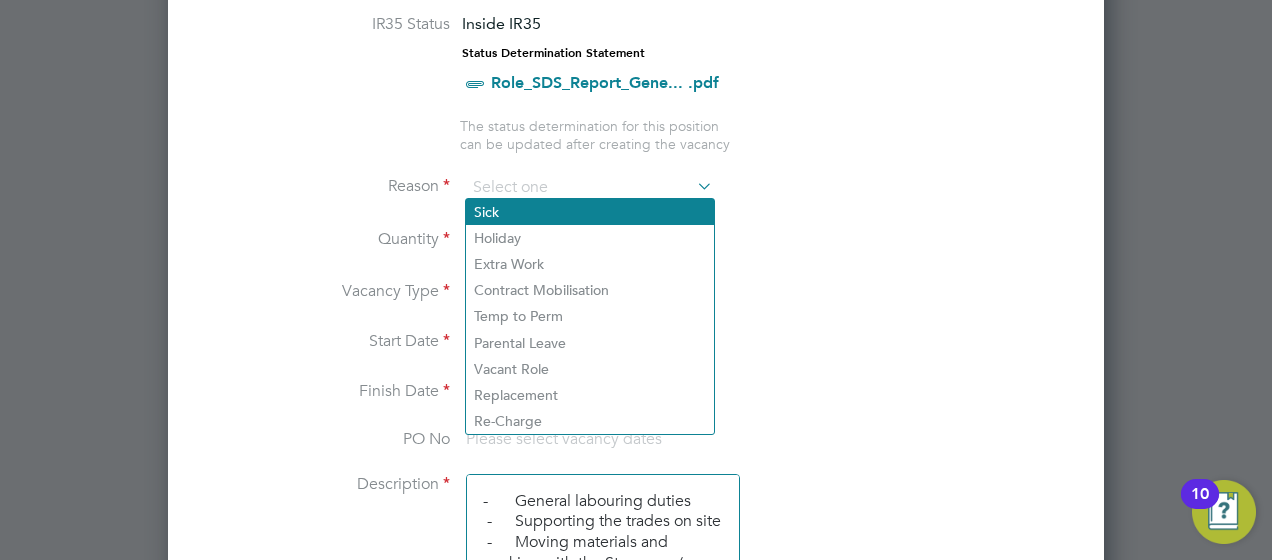 click on "Sick" 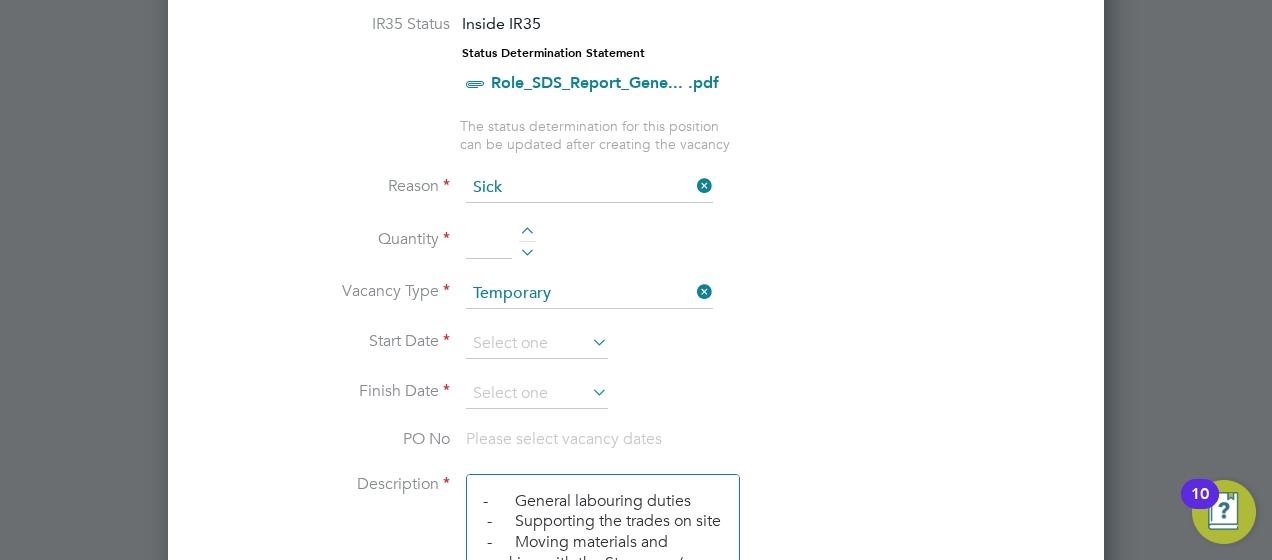 click on "Quantity" at bounding box center [636, 251] 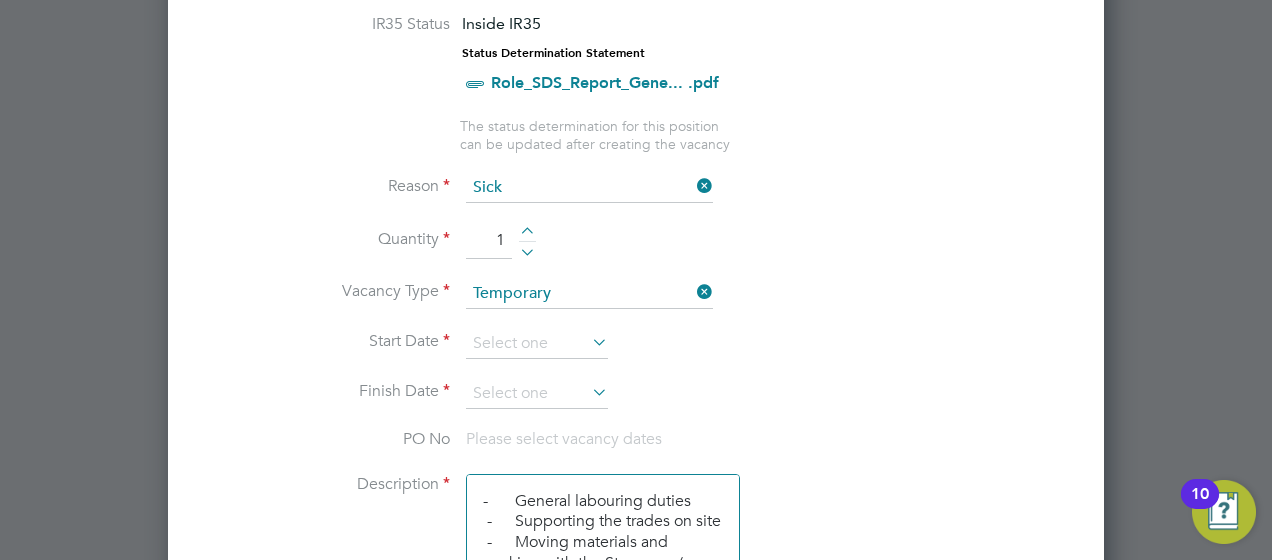 click on "Start Date" at bounding box center (636, 354) 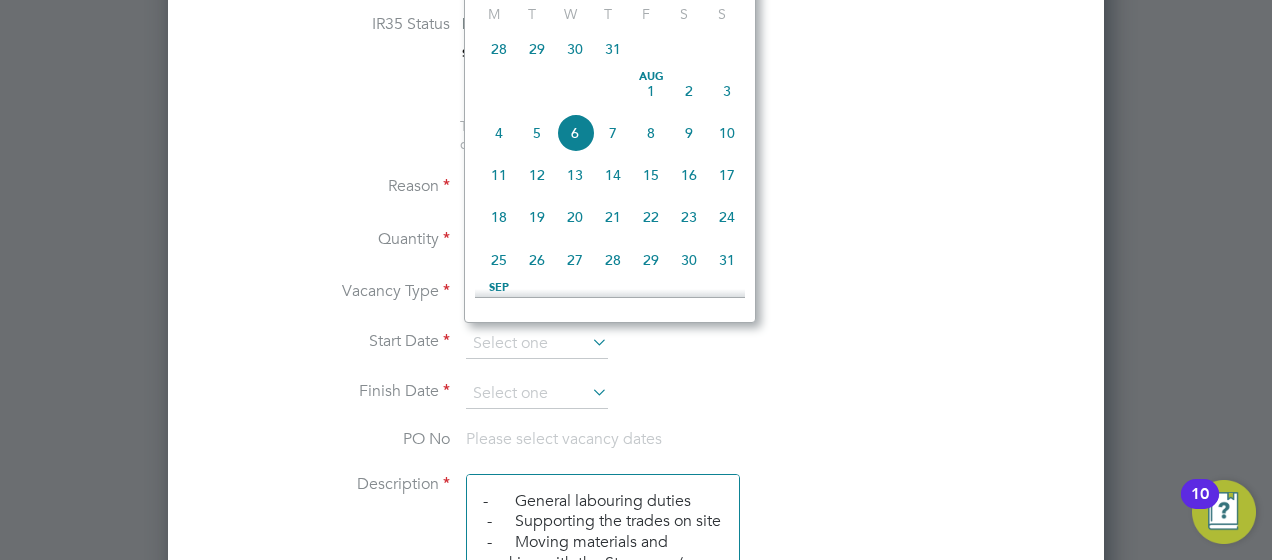 click on "7" 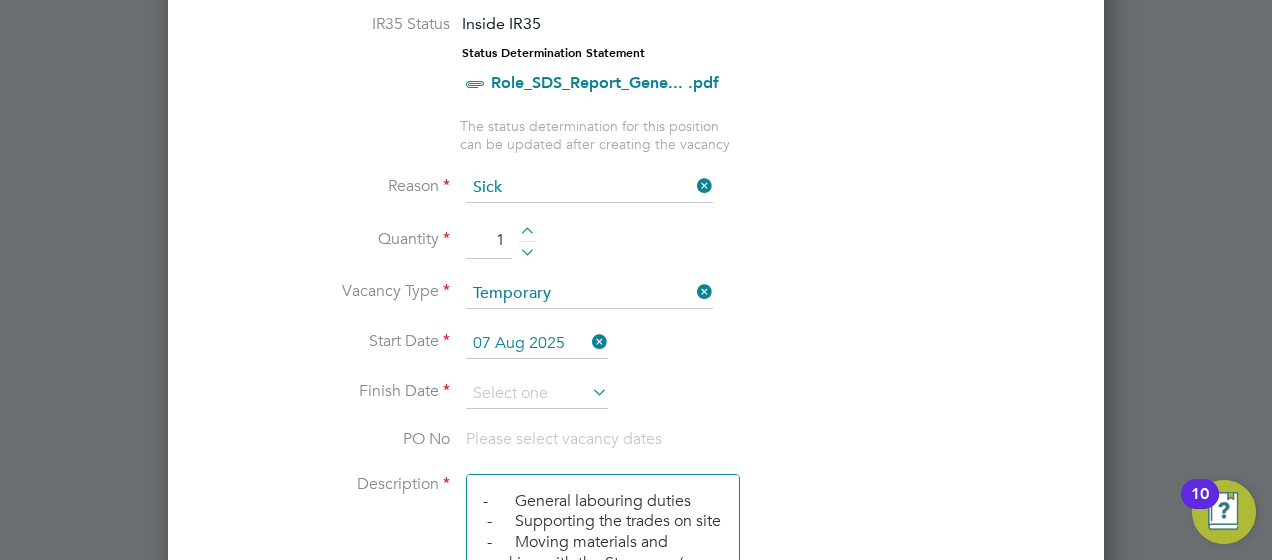 click at bounding box center (588, 392) 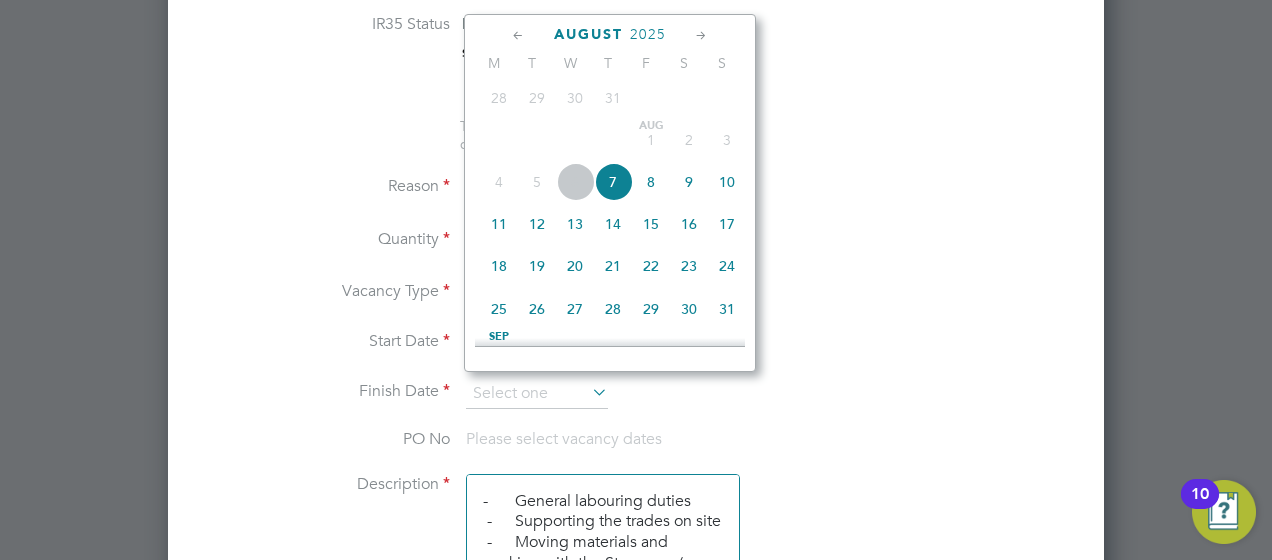 click on "8" 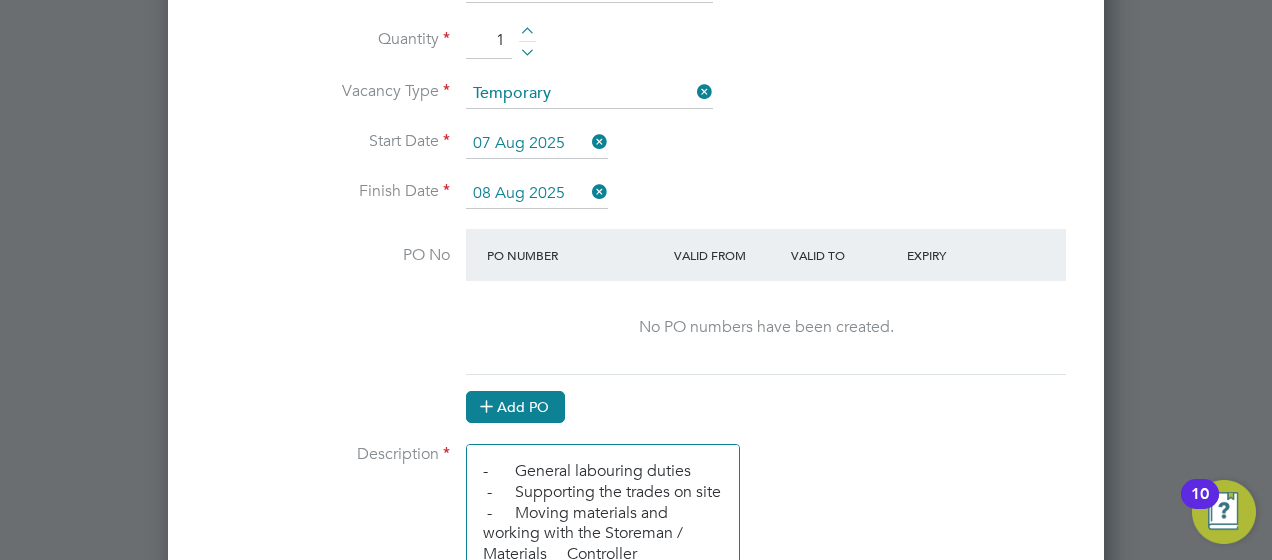 click on "Add PO" at bounding box center [515, 407] 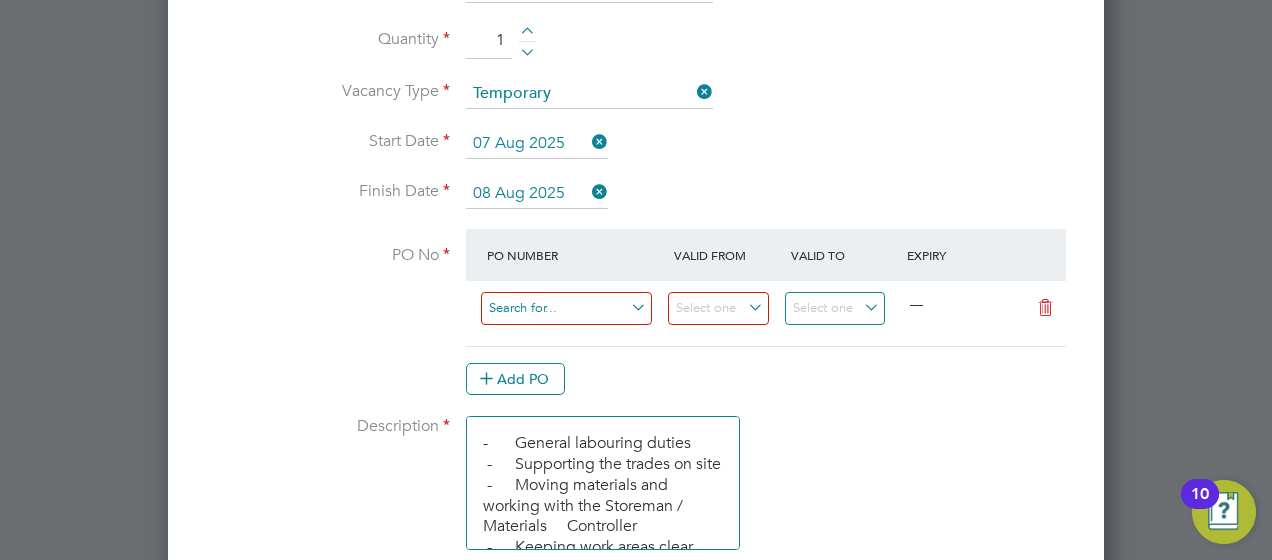 click at bounding box center [566, 308] 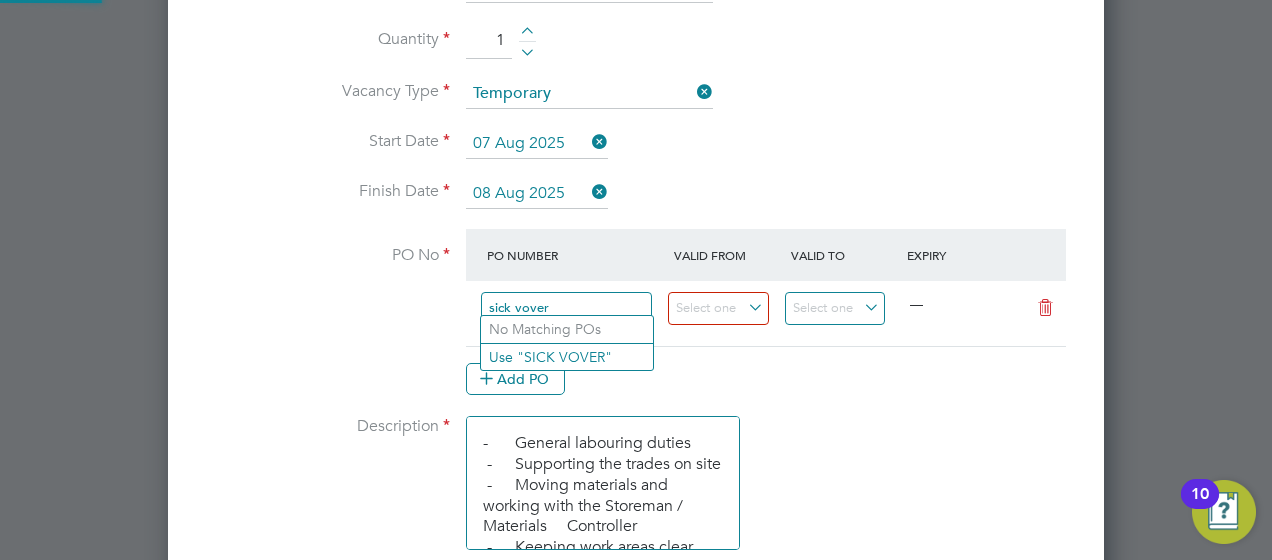 click on "sick vover" at bounding box center [566, 308] 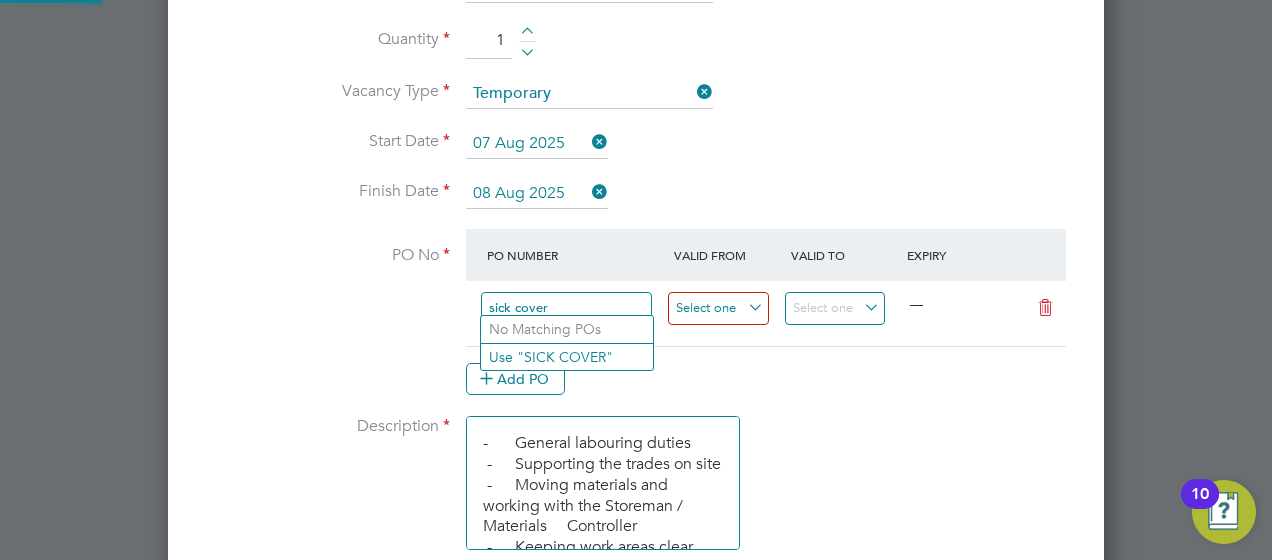 type on "sick cover" 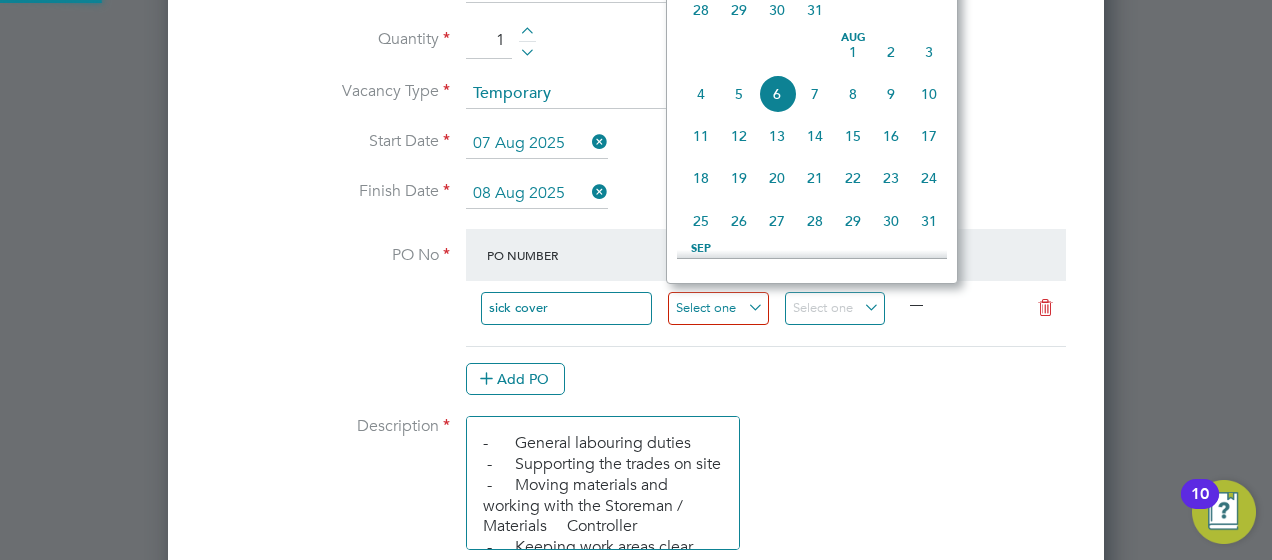 click at bounding box center [718, 308] 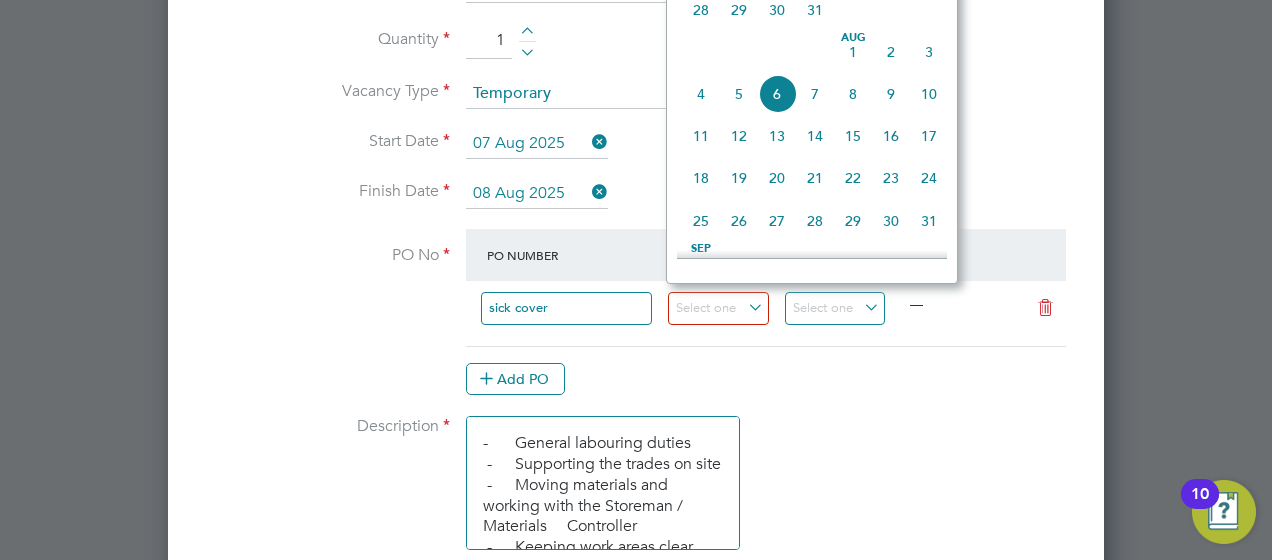 click on "7" 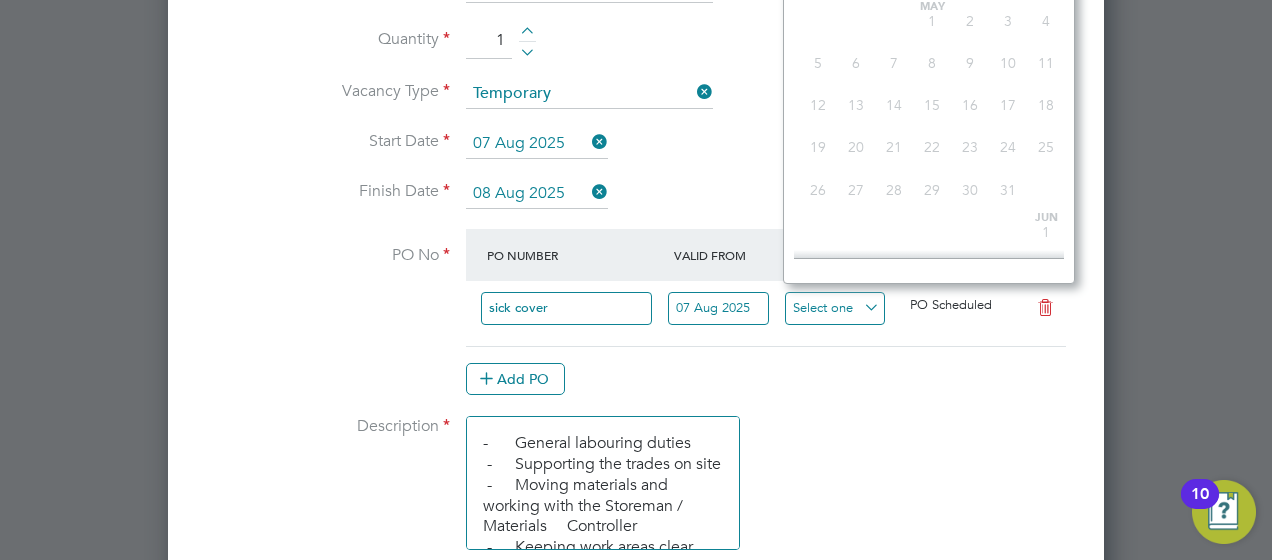 click at bounding box center [835, 308] 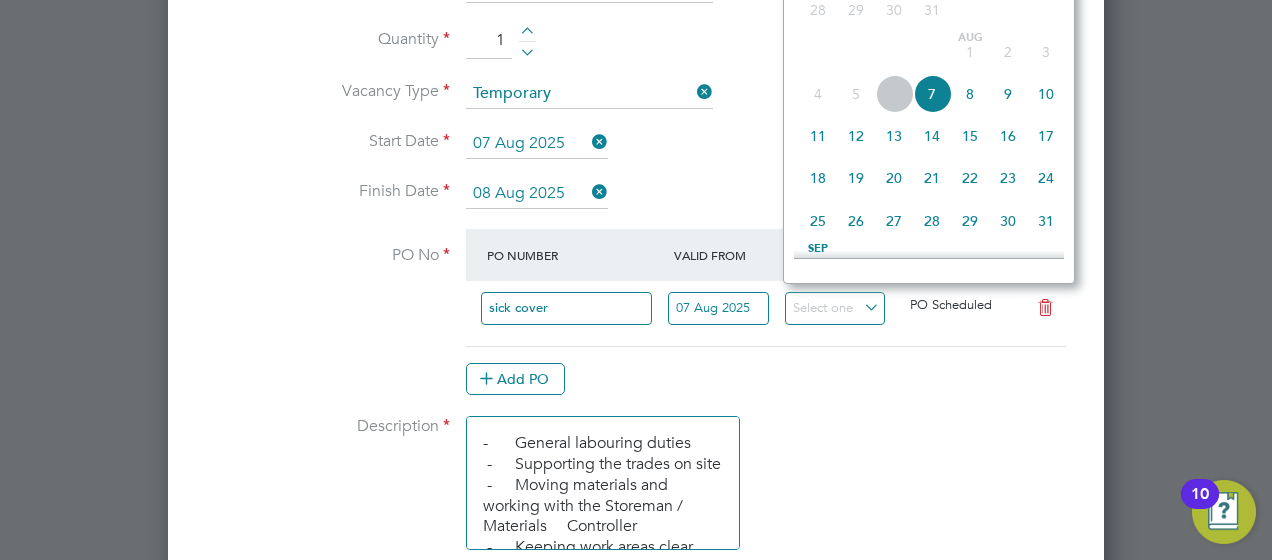 click on "8" 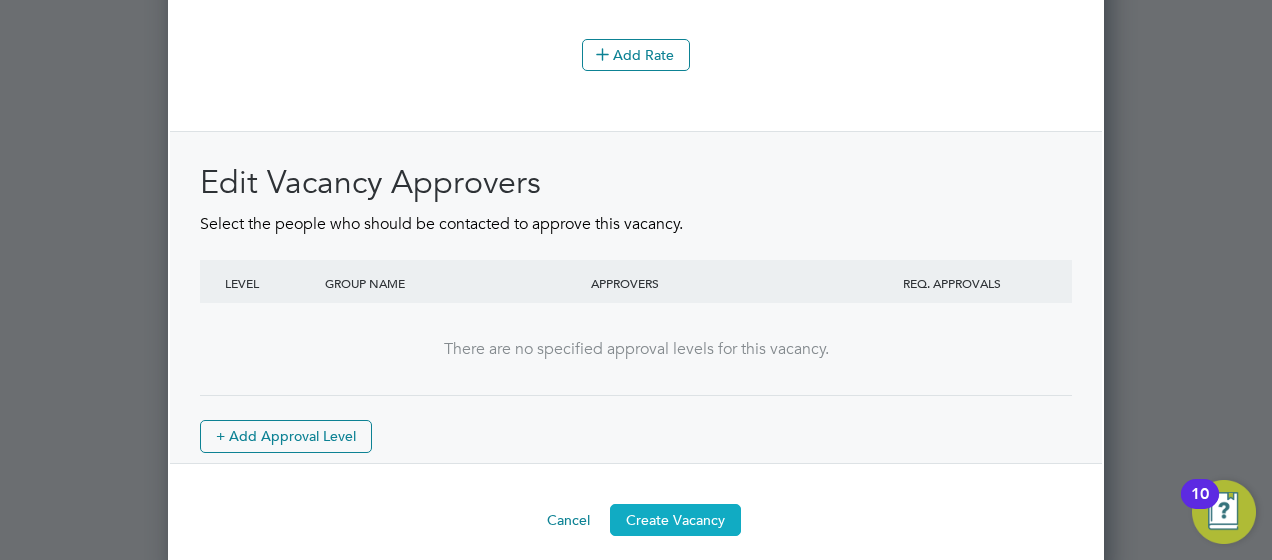 click on "Create Vacancy" at bounding box center (675, 520) 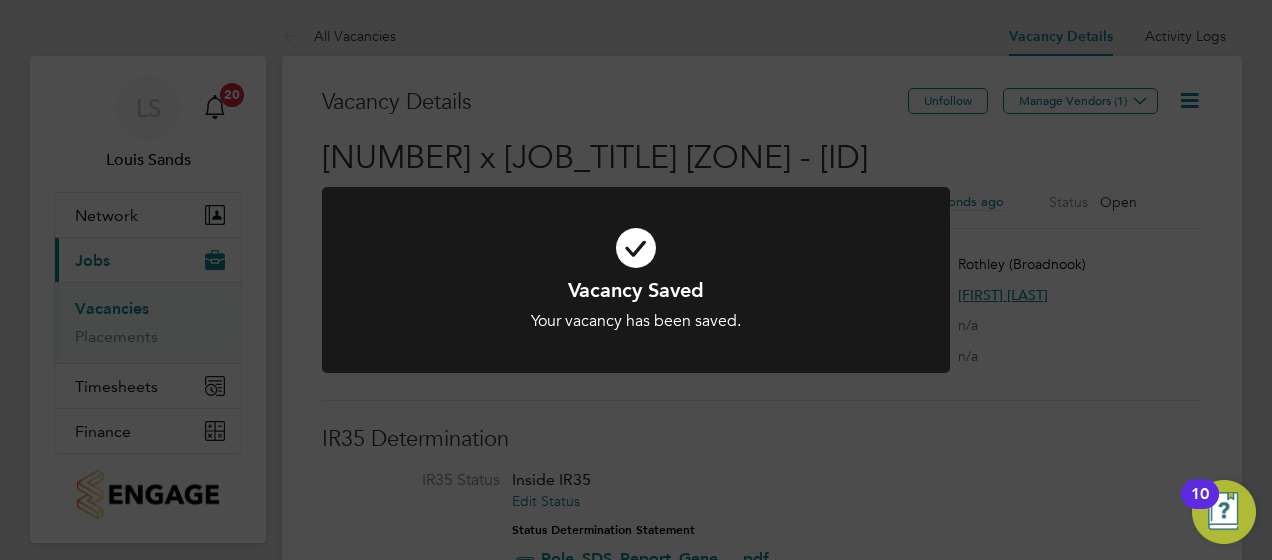 click on "Vacancy Saved Your vacancy has been saved. Cancel Okay" 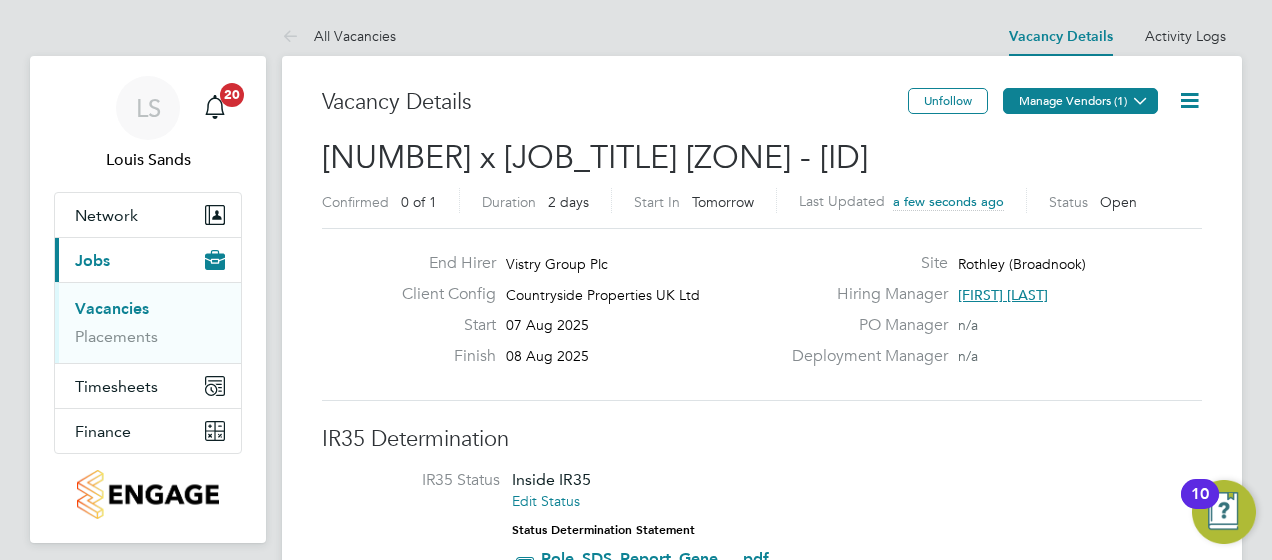 click on "Manage Vendors (1)" 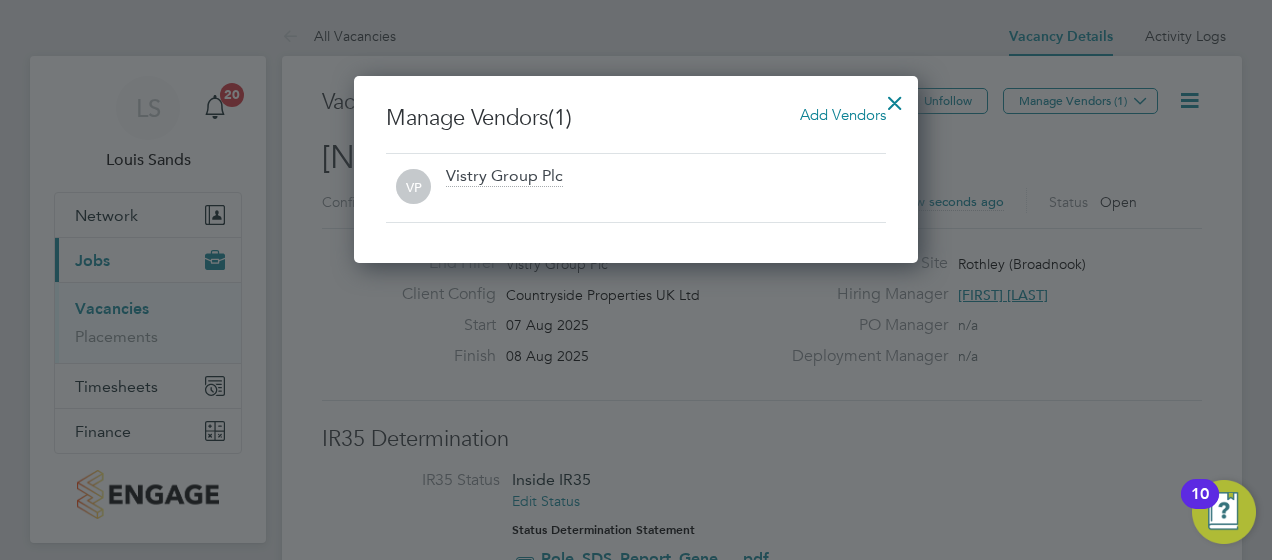 click on "Manage Vendors  (1) Add Vendors VP Vistry Group Plc" at bounding box center [636, 169] 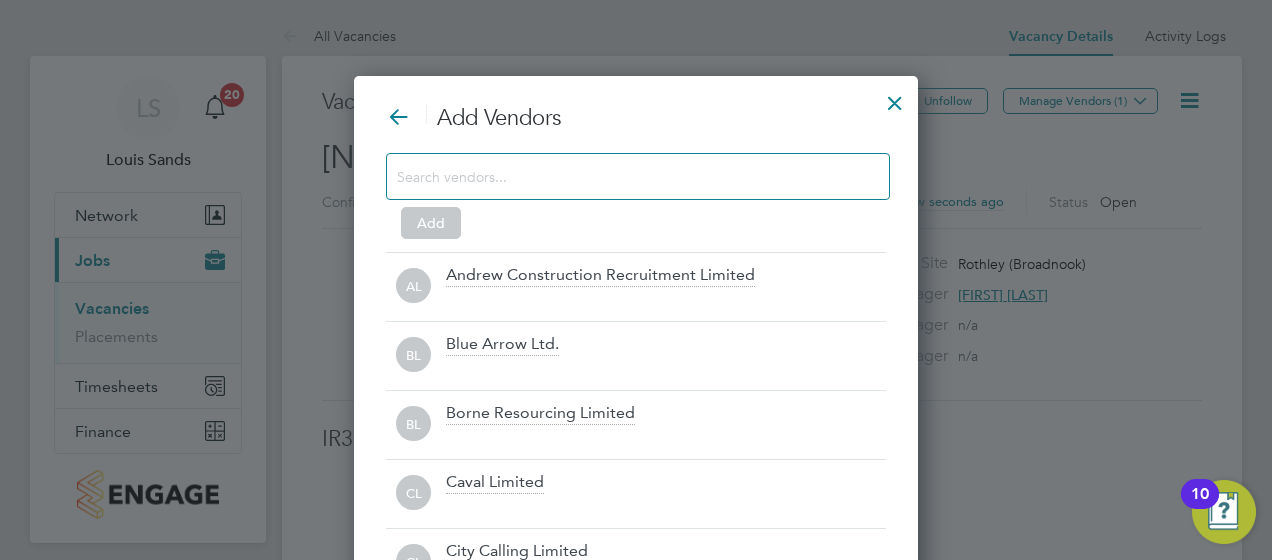 click at bounding box center [638, 176] 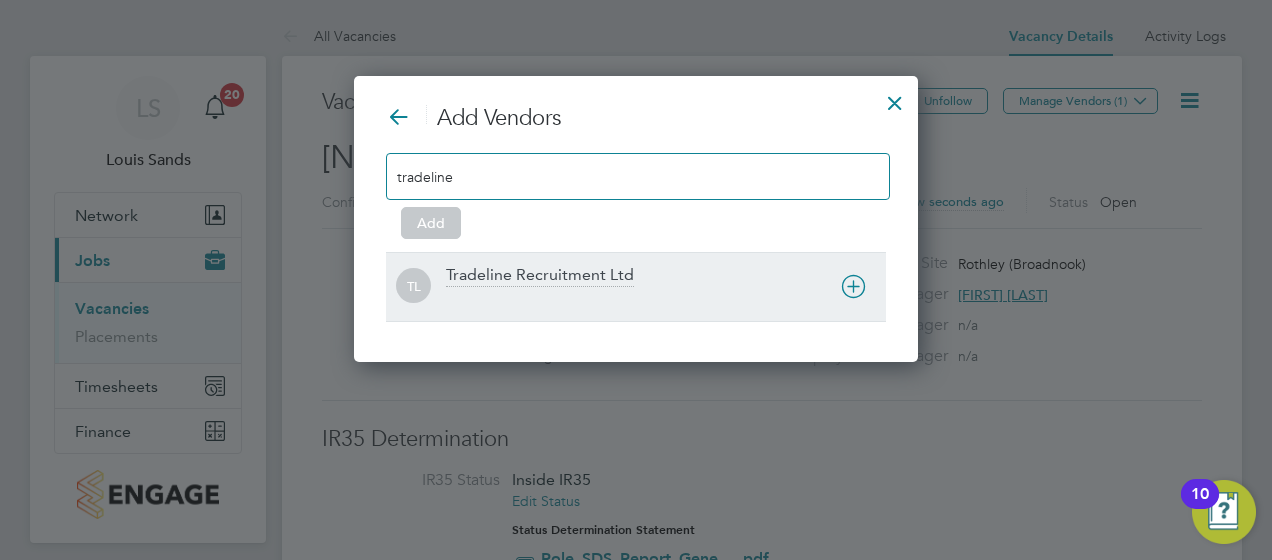type on "tradeline" 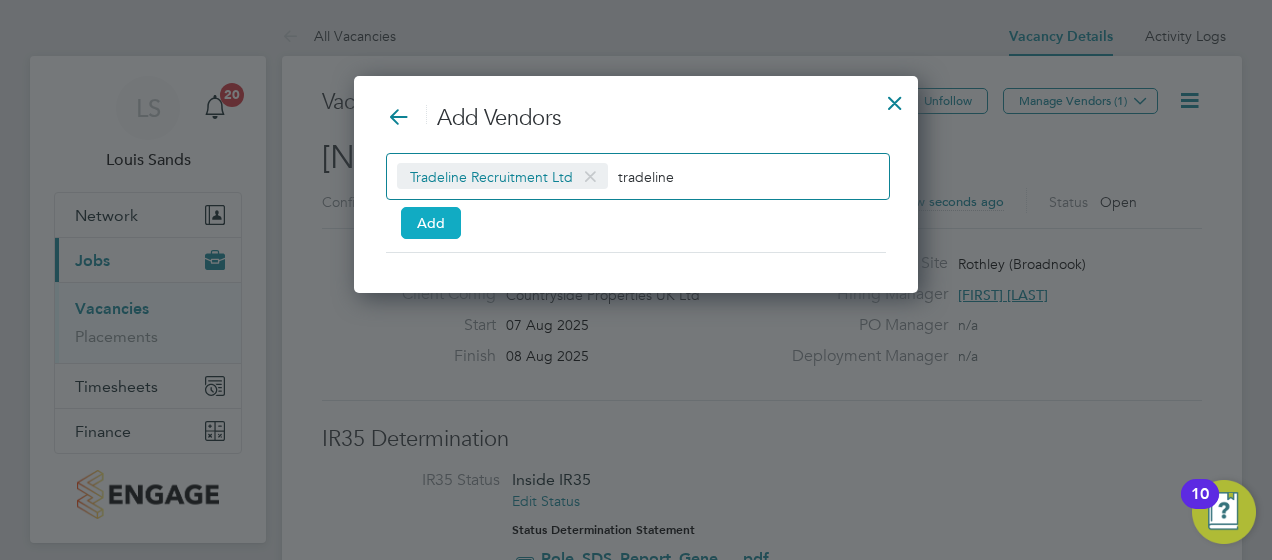 click on "Add" at bounding box center [431, 223] 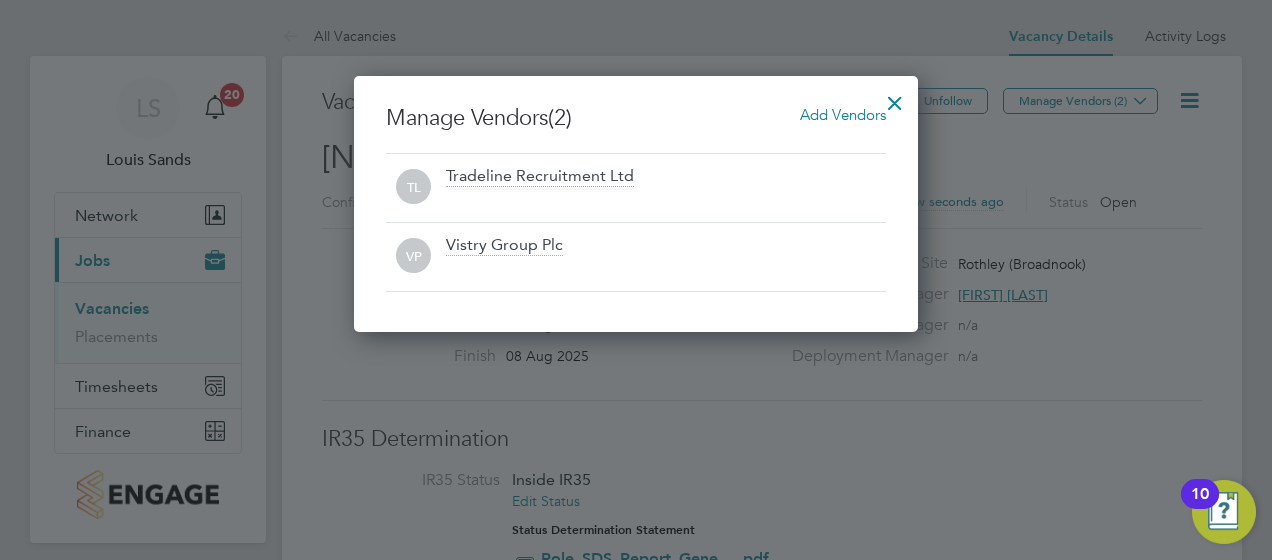 click at bounding box center [895, 98] 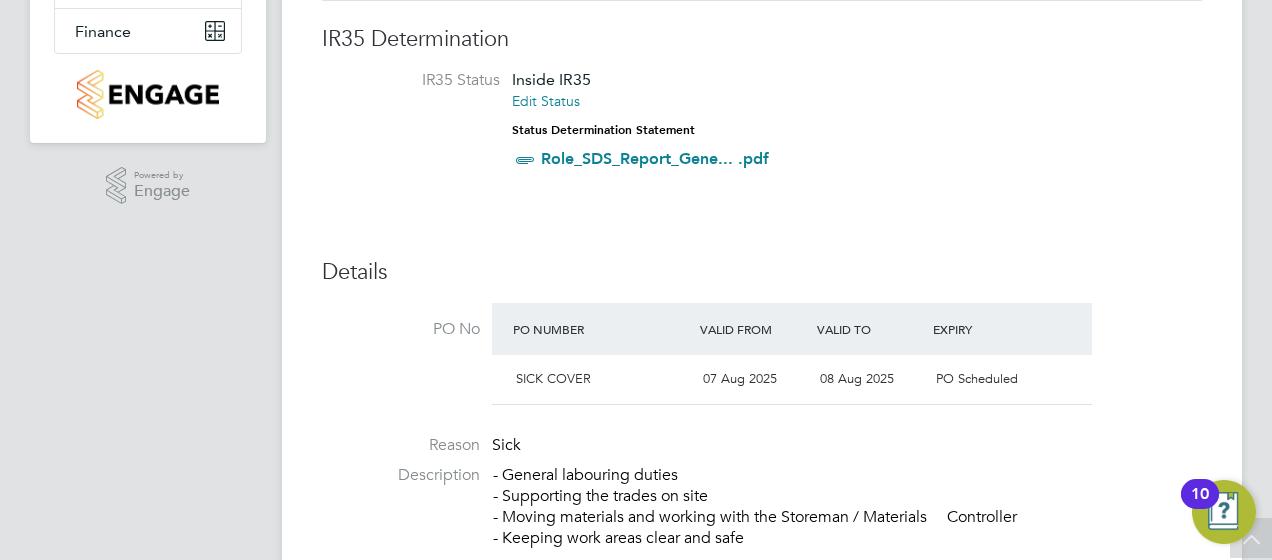 scroll, scrollTop: 0, scrollLeft: 0, axis: both 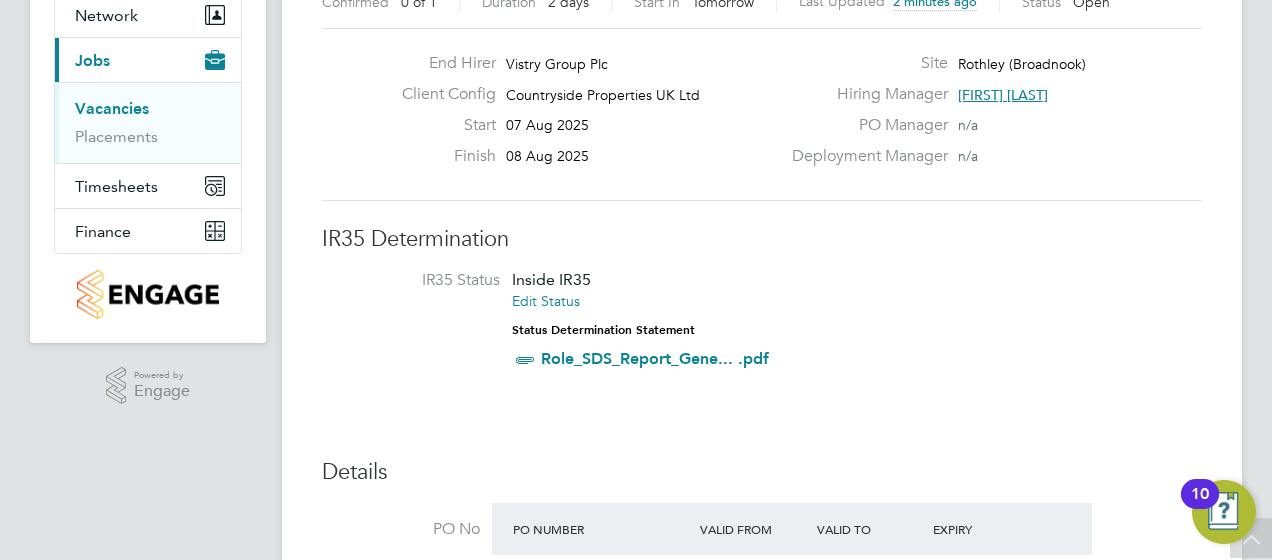 click on "Vacancies" at bounding box center (112, 108) 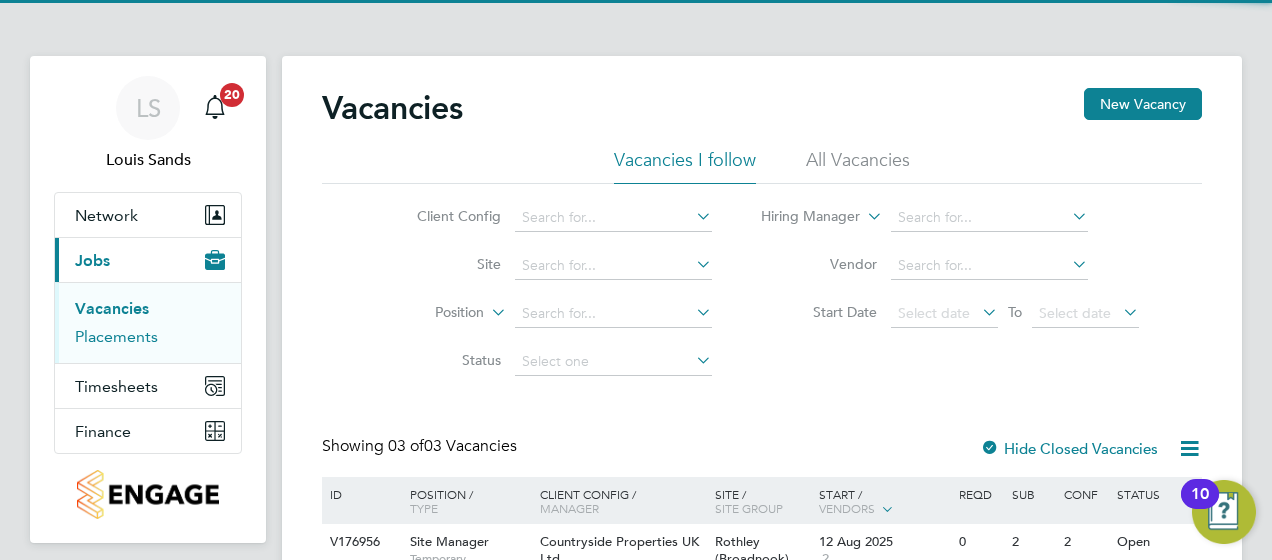 click on "Placements" at bounding box center (116, 336) 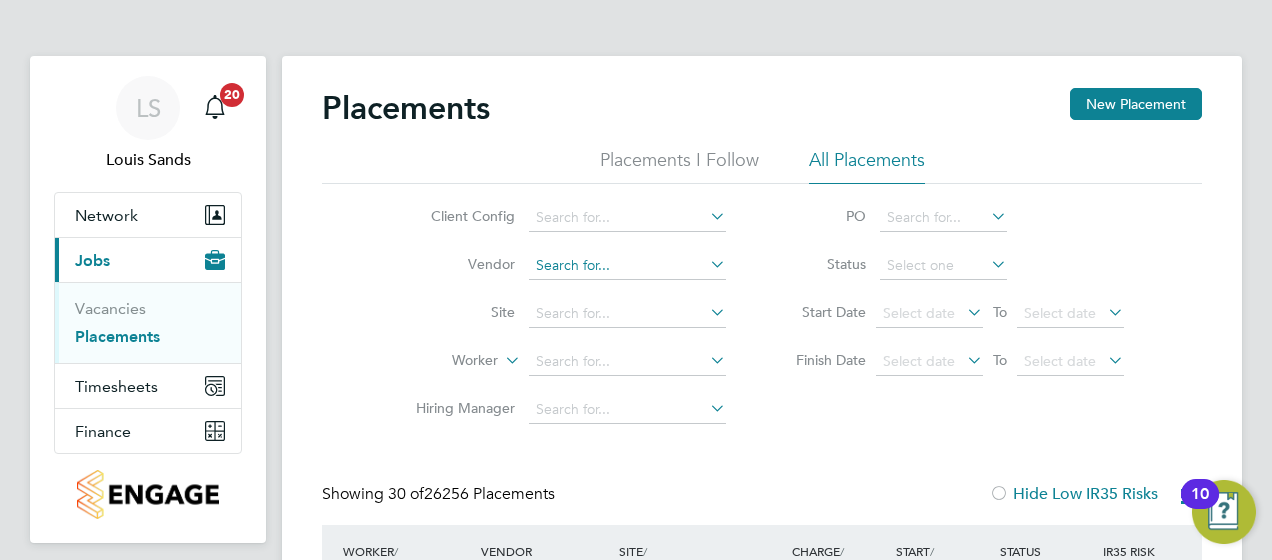 click 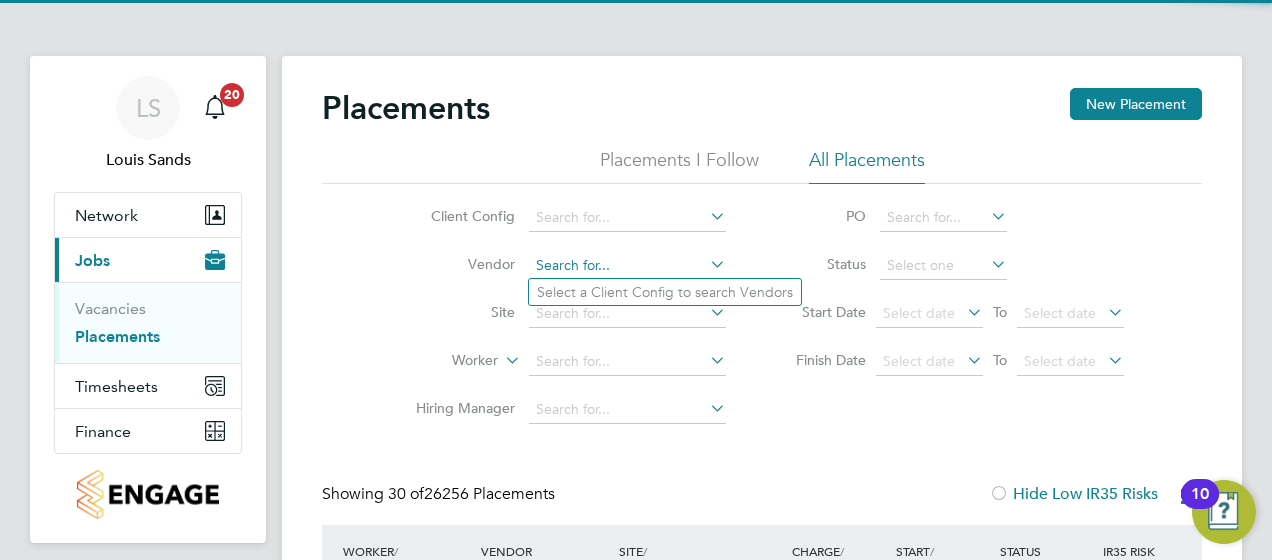 click on "Select a Client Config to search Vendors" 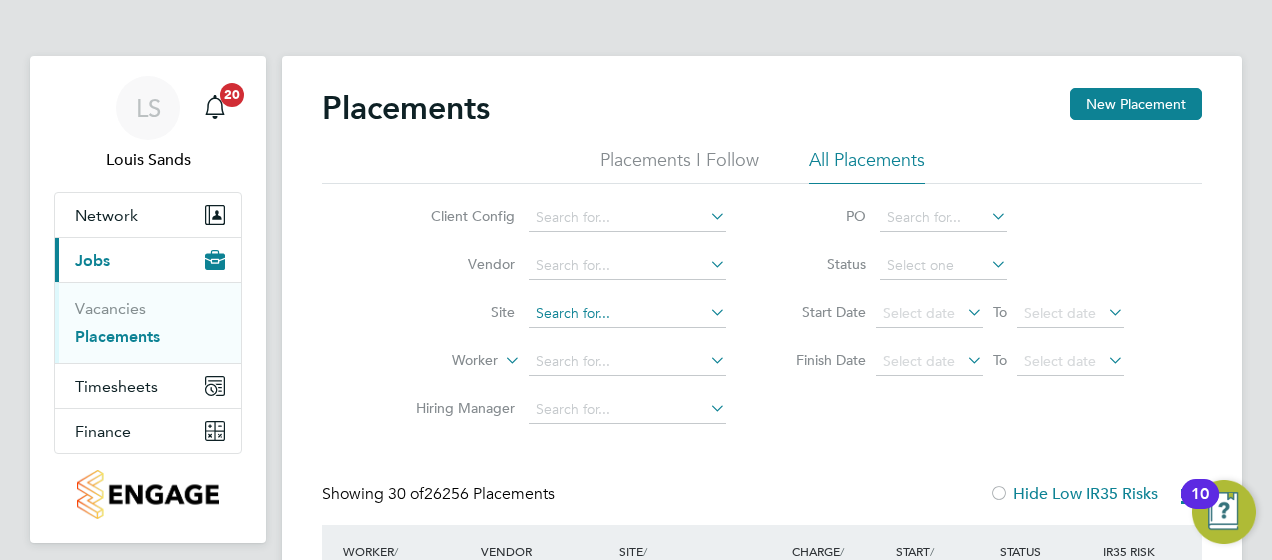 click 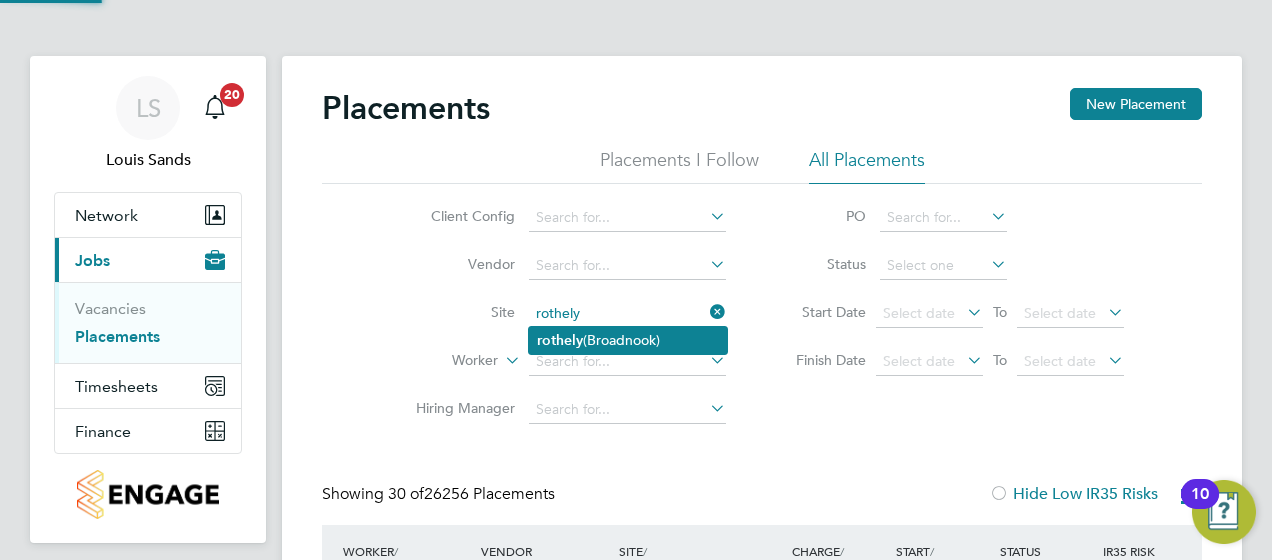 click on "[CITY] ([LOCATION])" 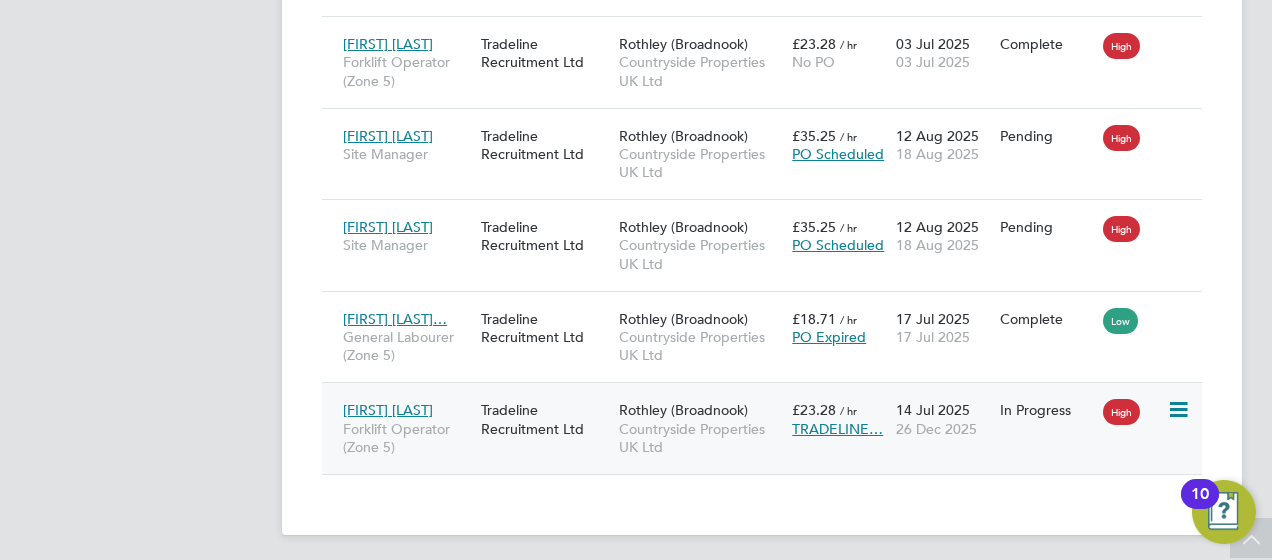 click 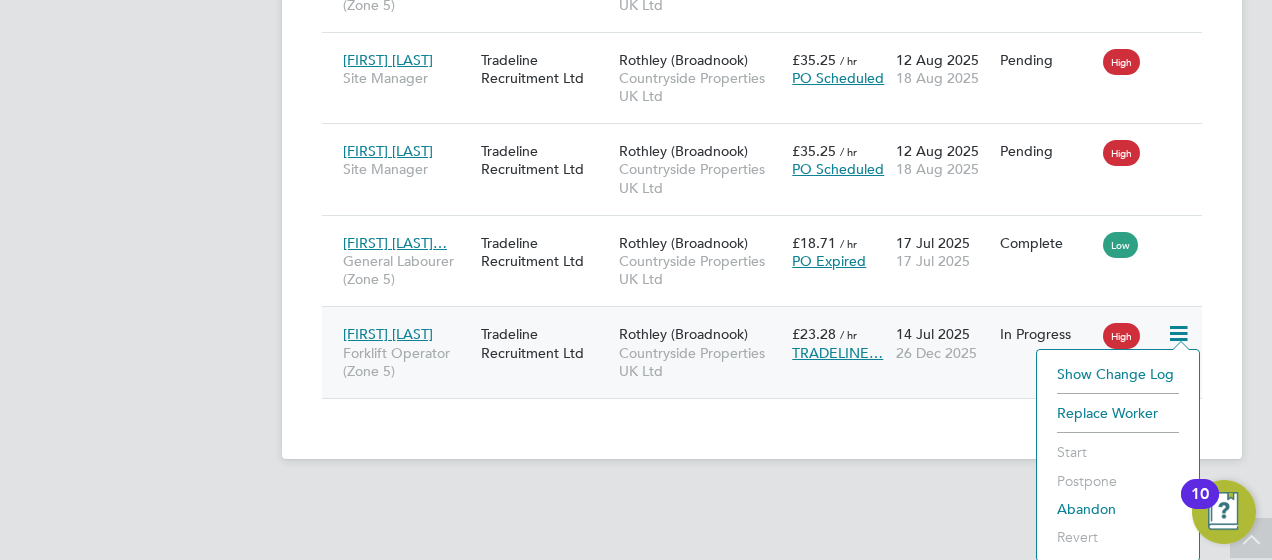 click on "Kamil Kryszalowicz Forklift Operator (Zone 5) Tradeline Recruitment Ltd Rothley (Broadnook) Countryside Properties UK Ltd £23.28   / hr TRADELINE… 14 Jul 2025 26 Dec 2025 In Progress High" 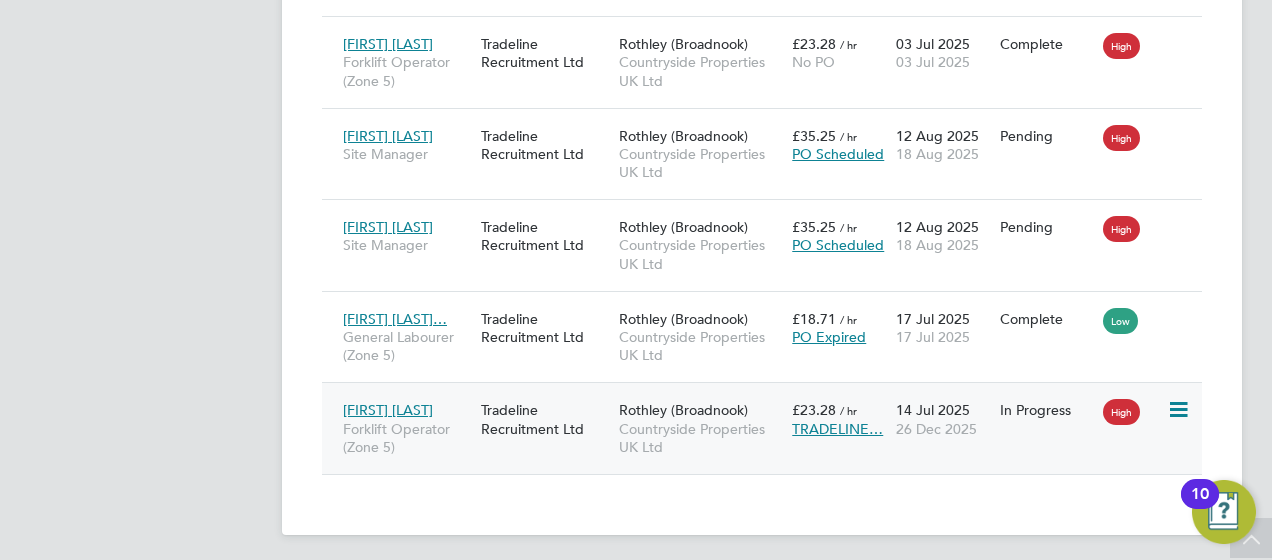 click on "Kamil Kryszalowicz Forklift Operator (Zone 5) Tradeline Recruitment Ltd Rothley (Broadnook) Countryside Properties UK Ltd £23.28   / hr TRADELINE… 14 Jul 2025 26 Dec 2025 In Progress High" 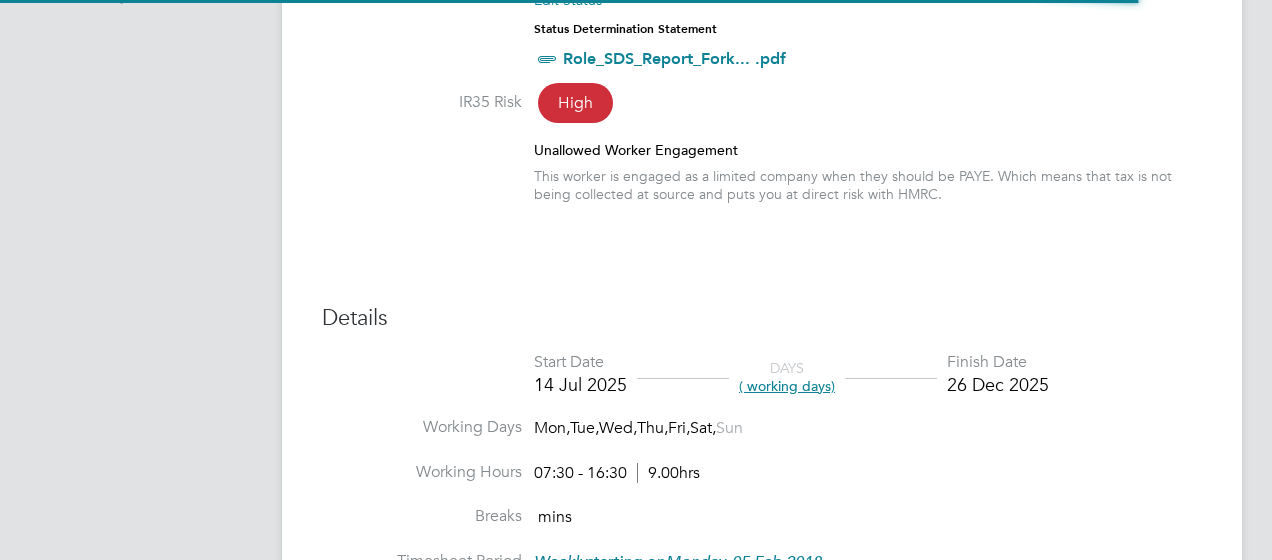 scroll, scrollTop: 600, scrollLeft: 0, axis: vertical 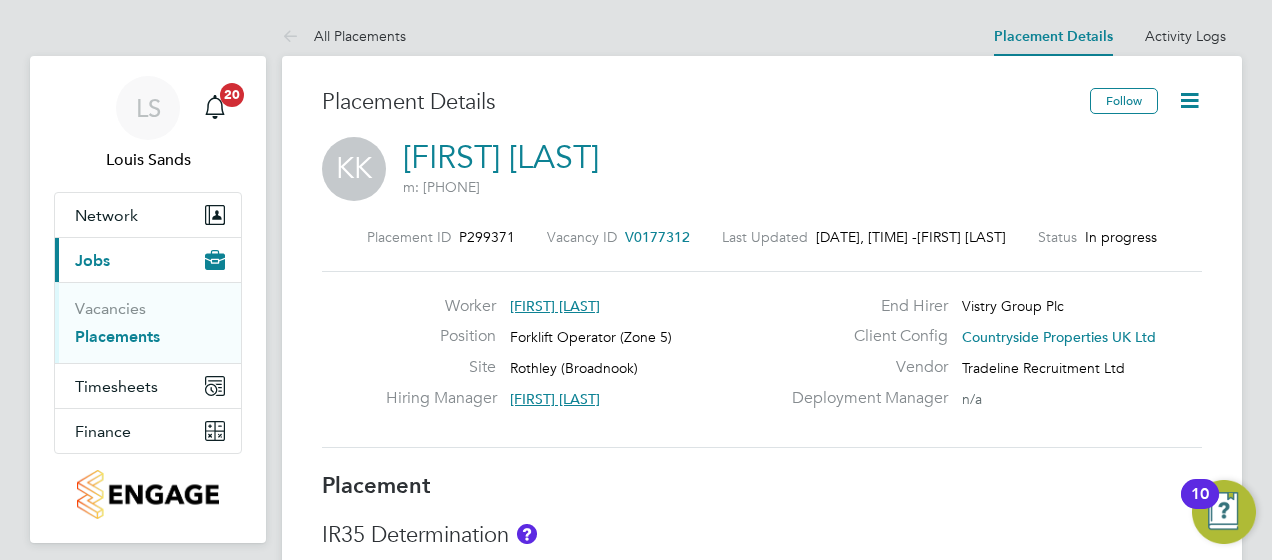 click 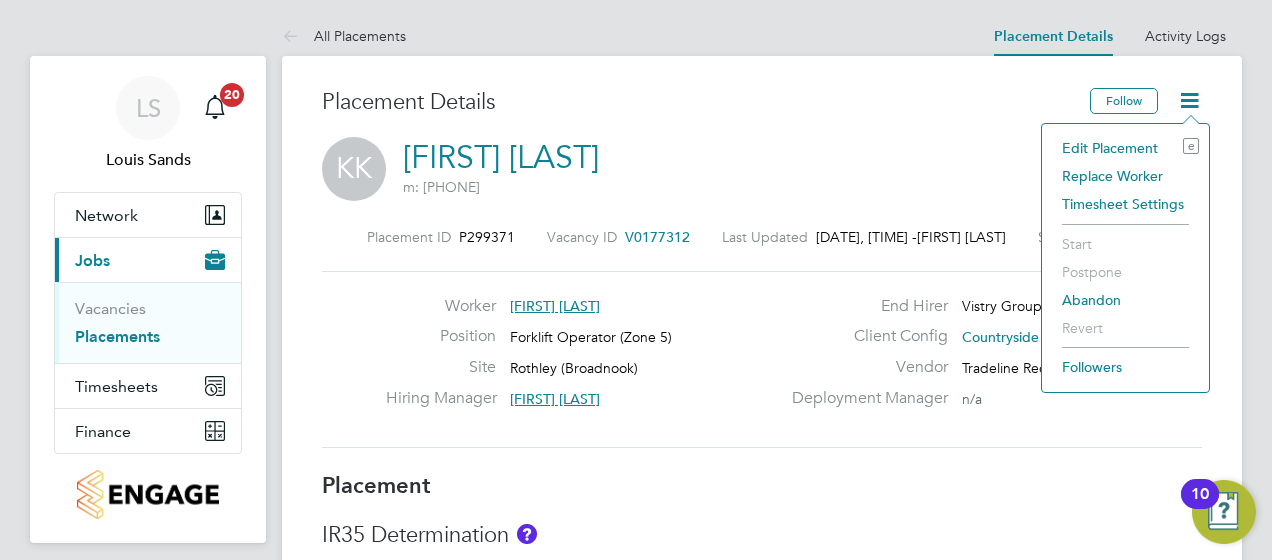 click on "Edit Placement e" 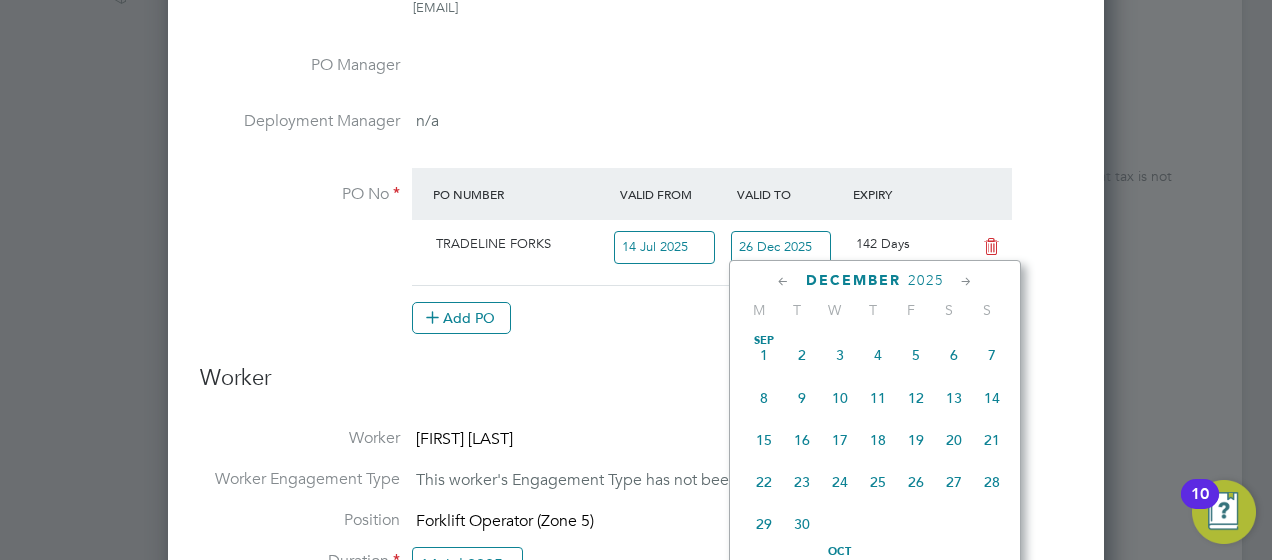 click on "26 Dec 2025" at bounding box center [781, 247] 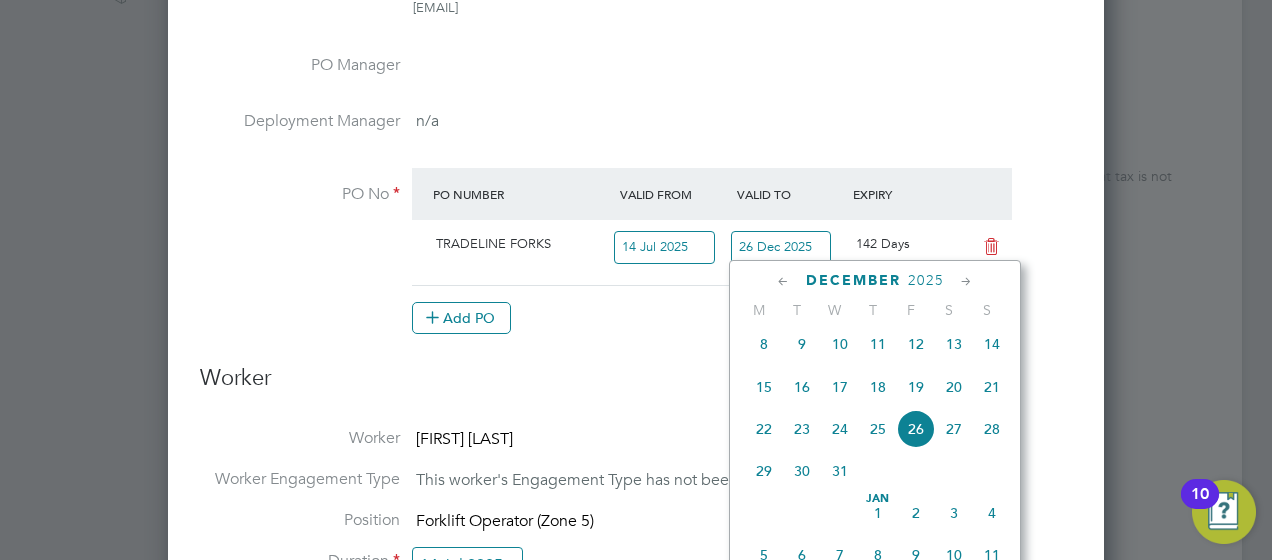 click 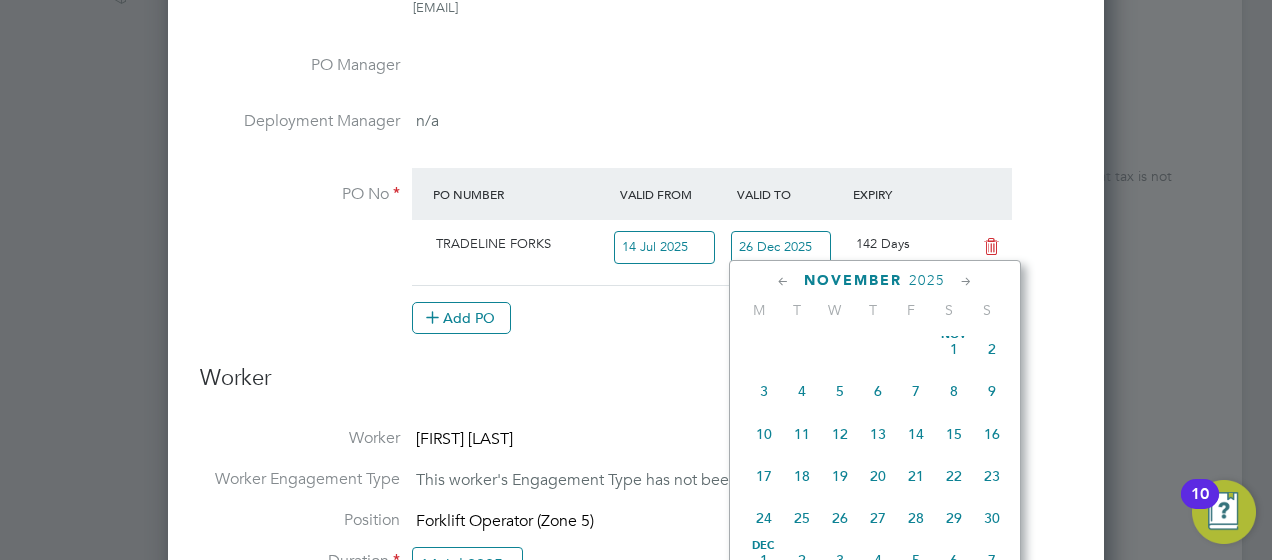 click 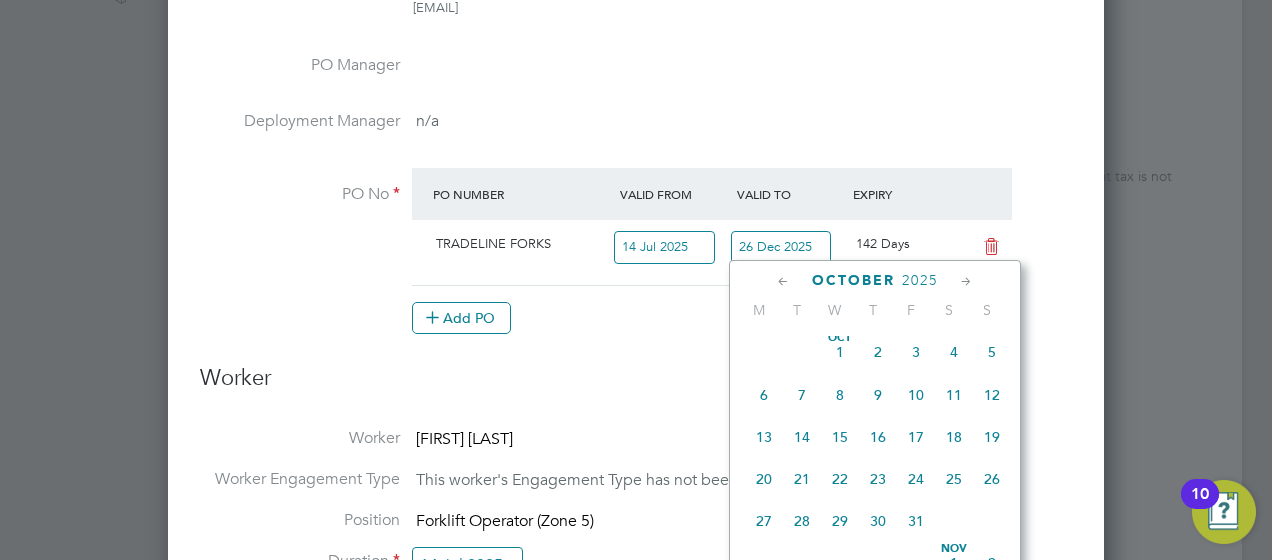 click 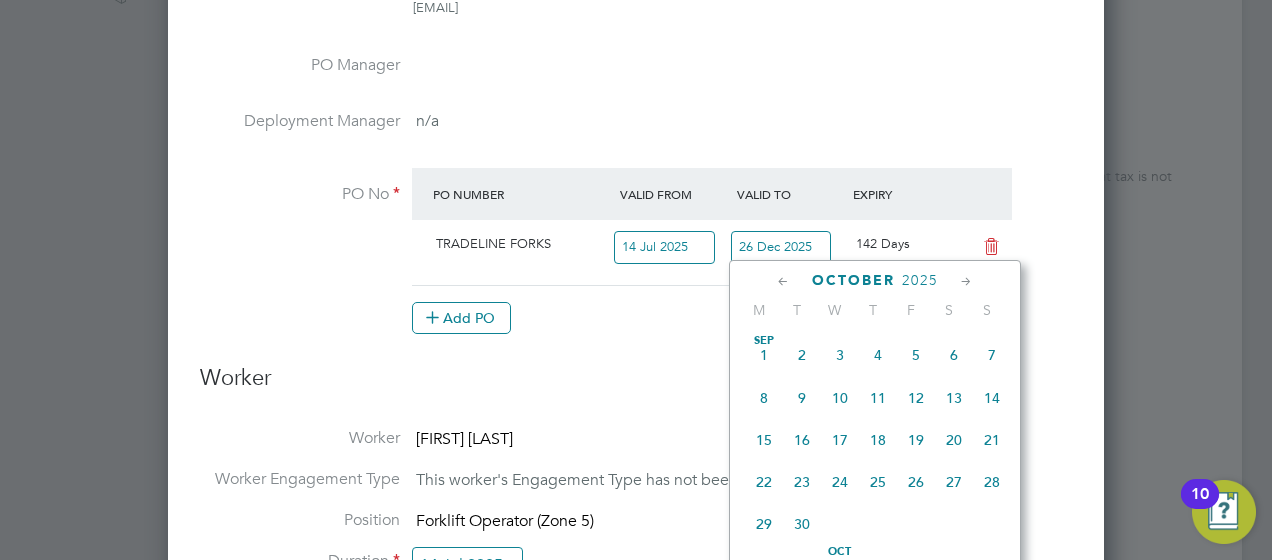click 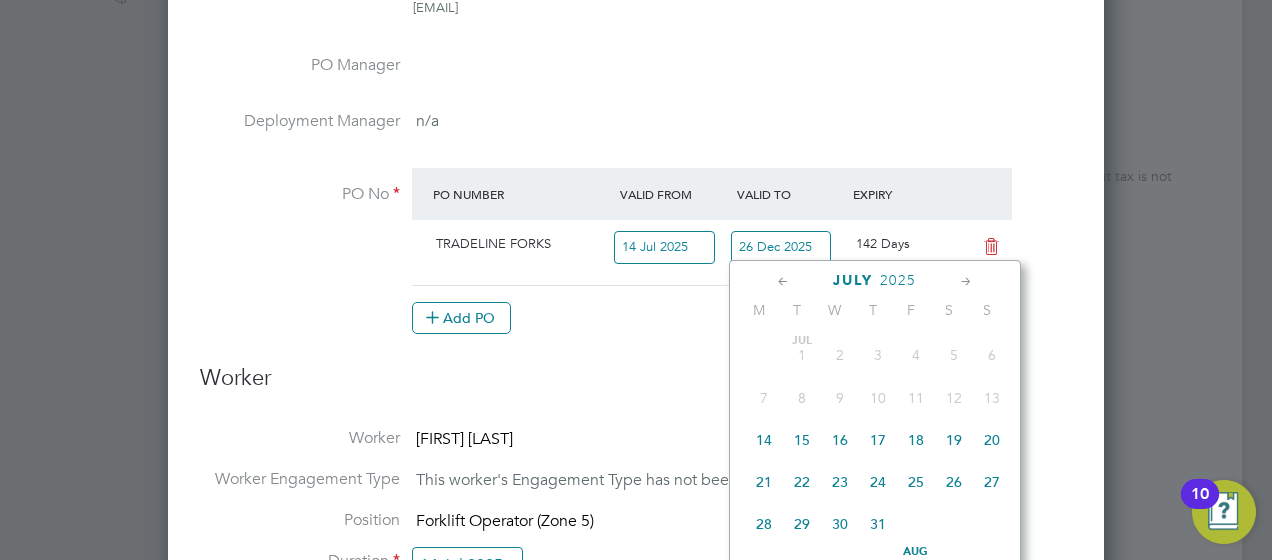 click 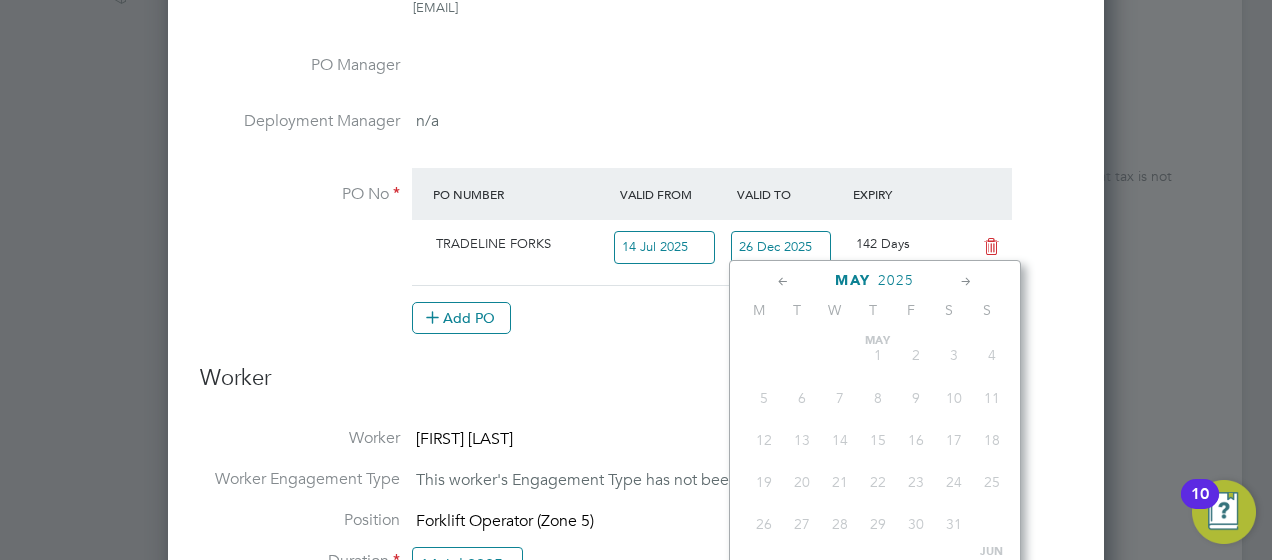 click 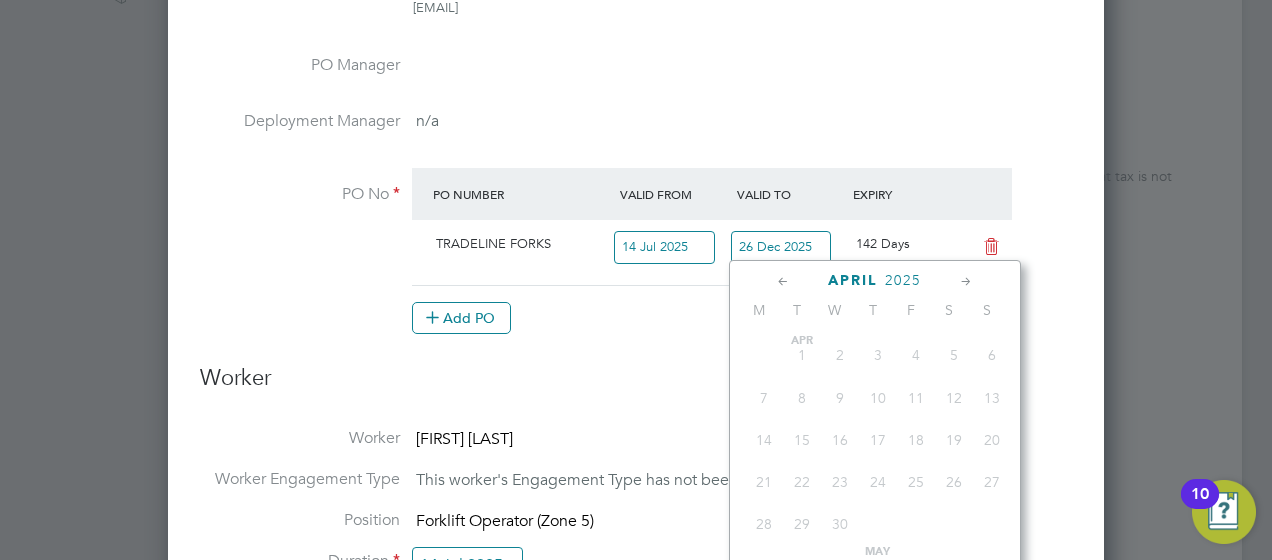 click 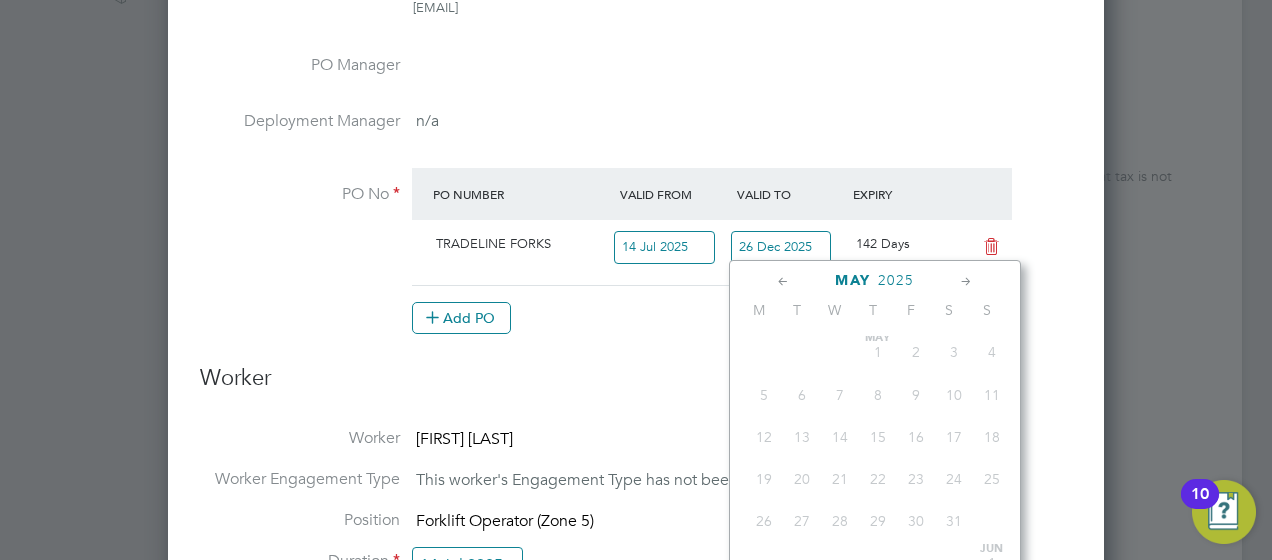 click 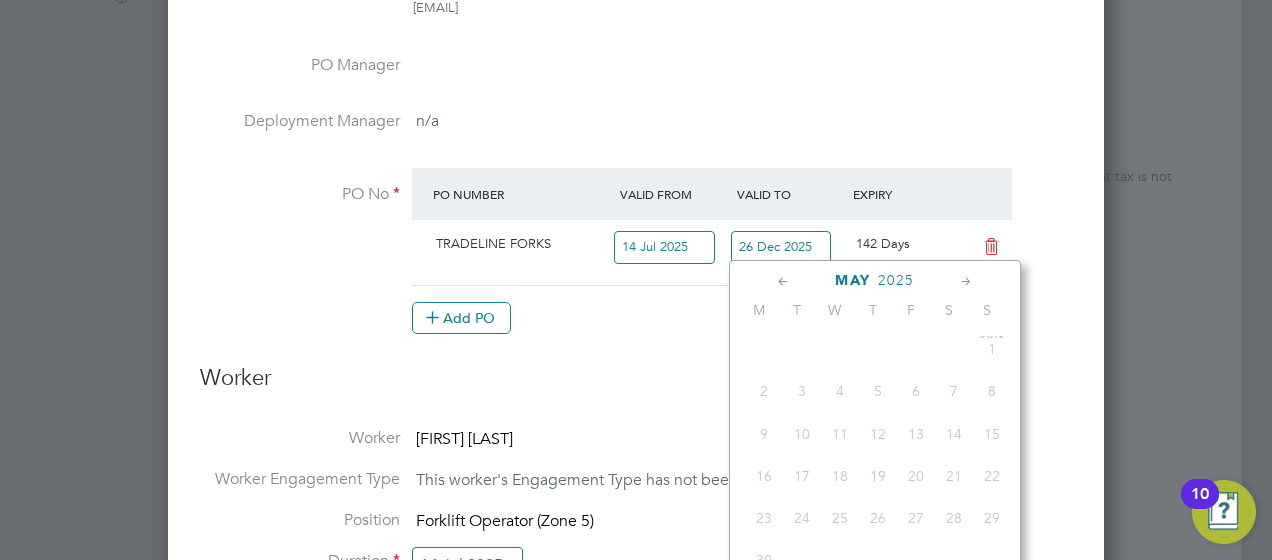 click 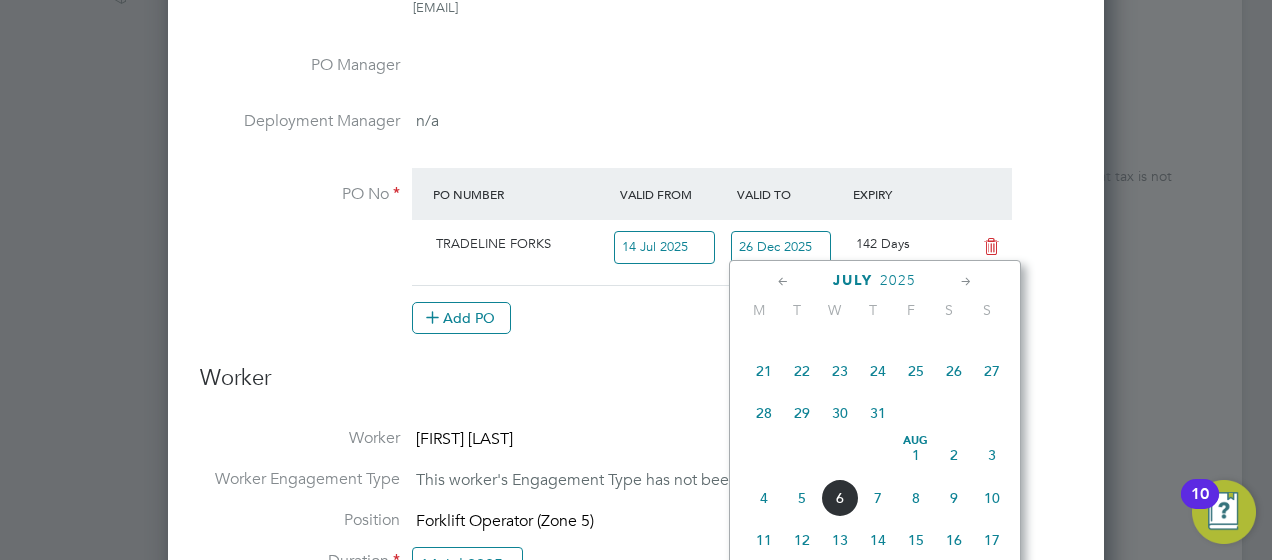 click on "25" 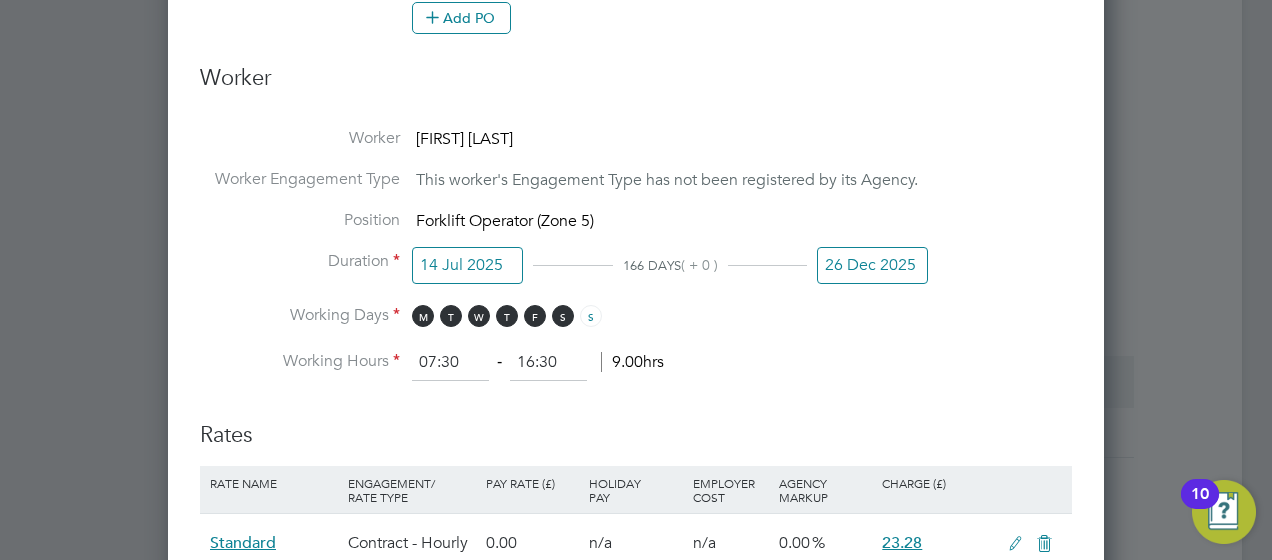 click on "26 Dec 2025" at bounding box center (872, 265) 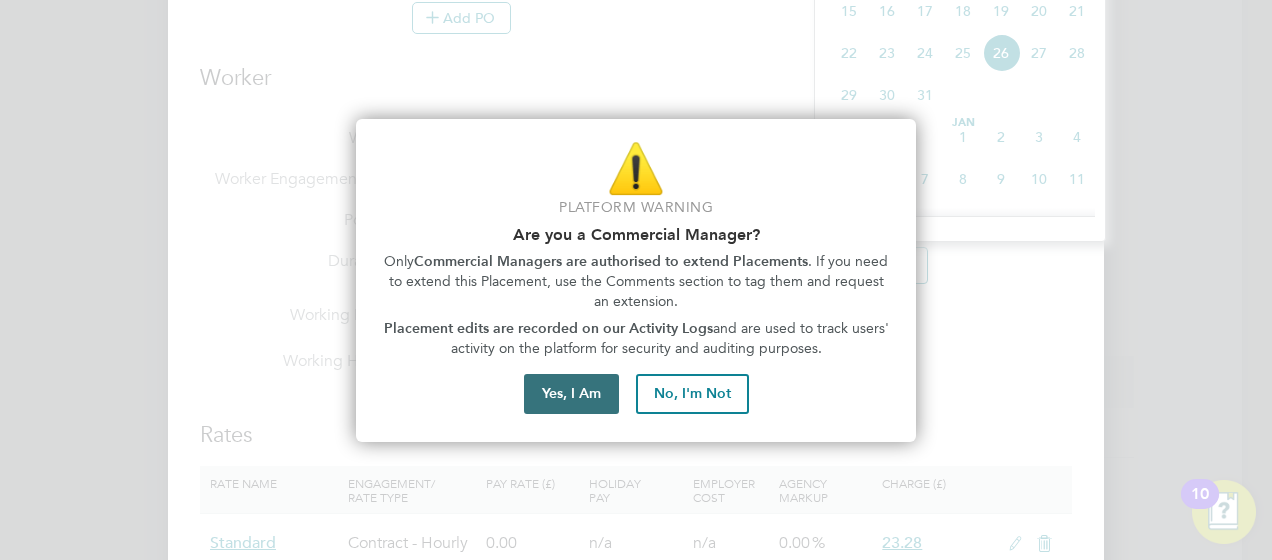click on "Yes, I Am" at bounding box center (571, 394) 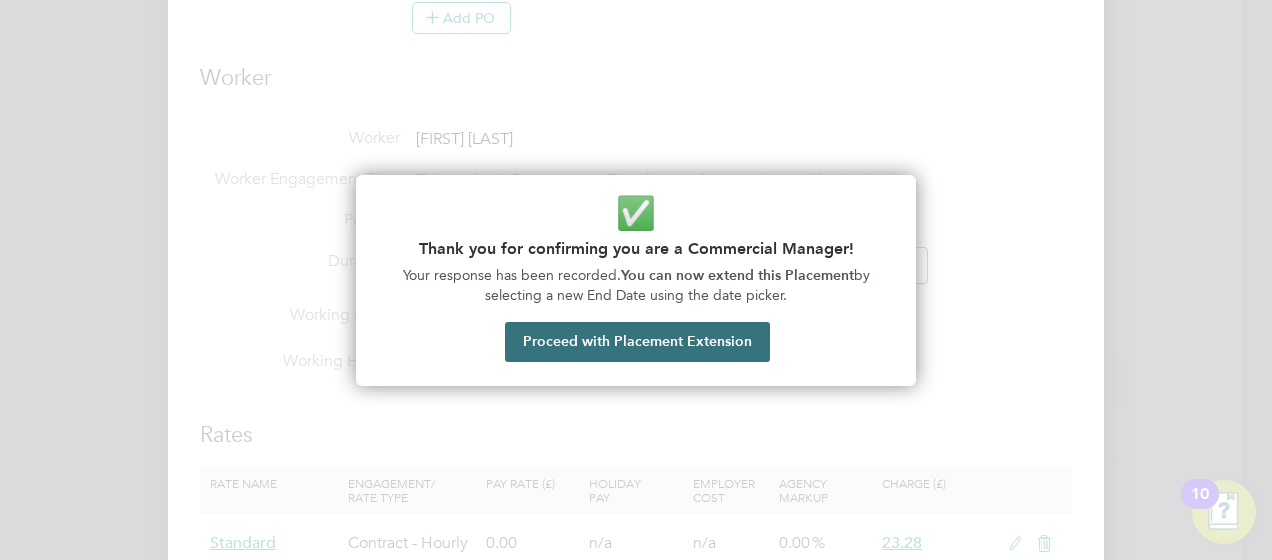 click on "Proceed with Placement Extension" at bounding box center [637, 342] 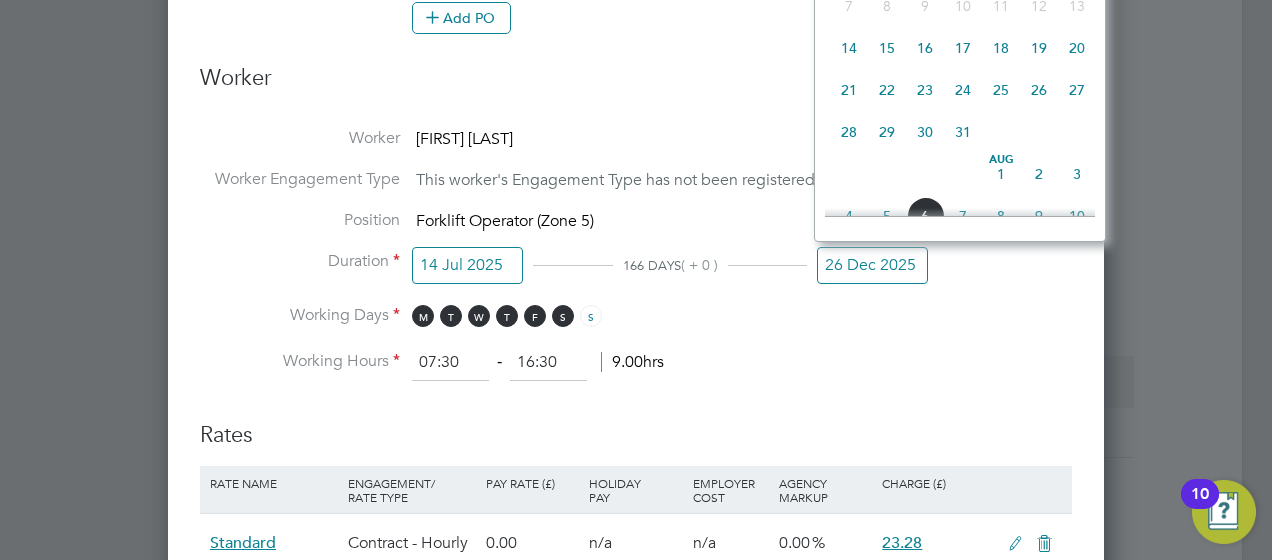 click on "25" 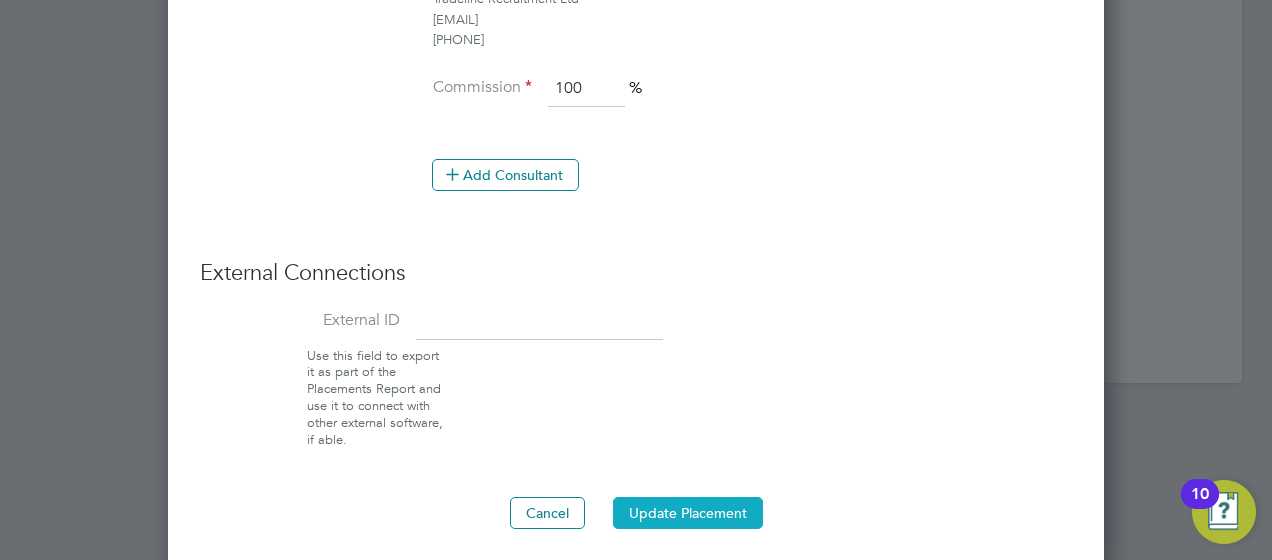 click on "Update Placement" at bounding box center (688, 513) 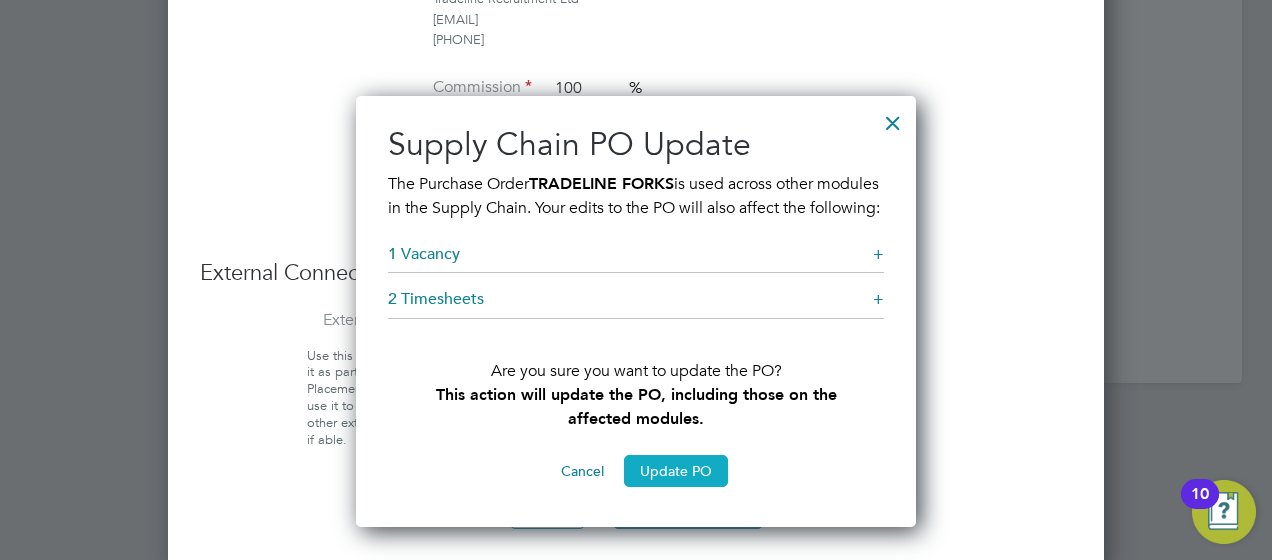 click on "Update PO" at bounding box center [676, 471] 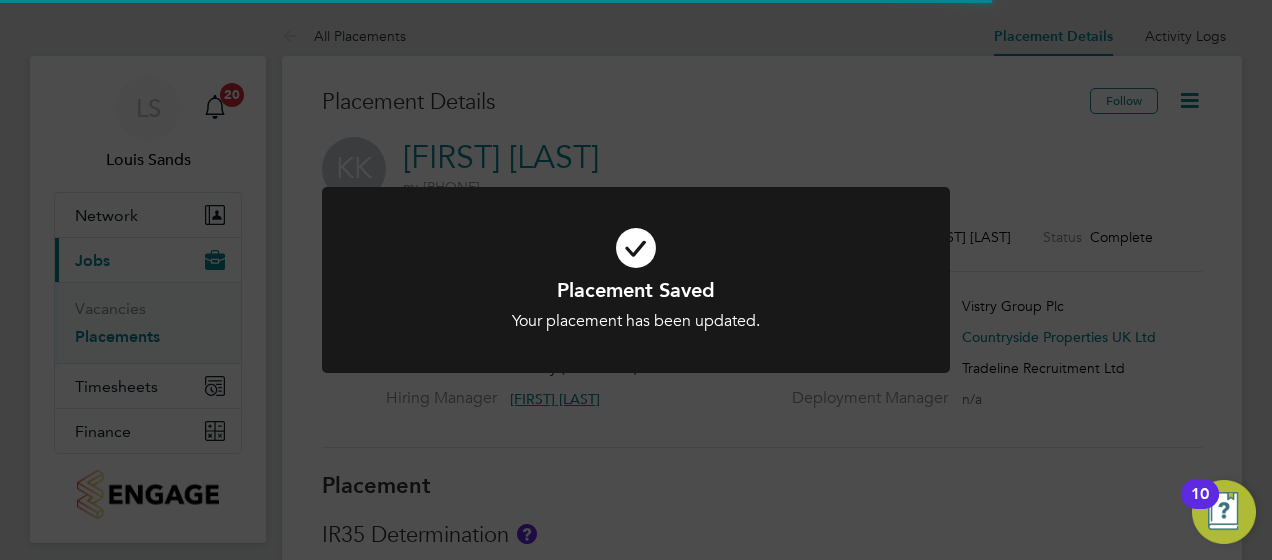 click on "Placement Saved Your placement has been updated. Cancel Okay" 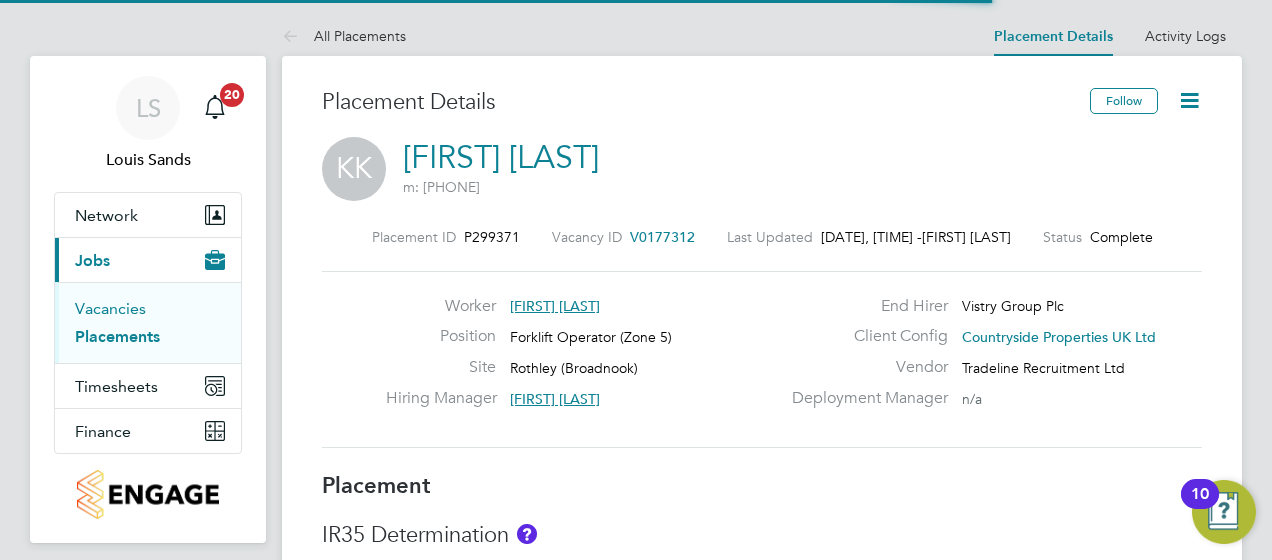 click on "Vacancies" at bounding box center [110, 308] 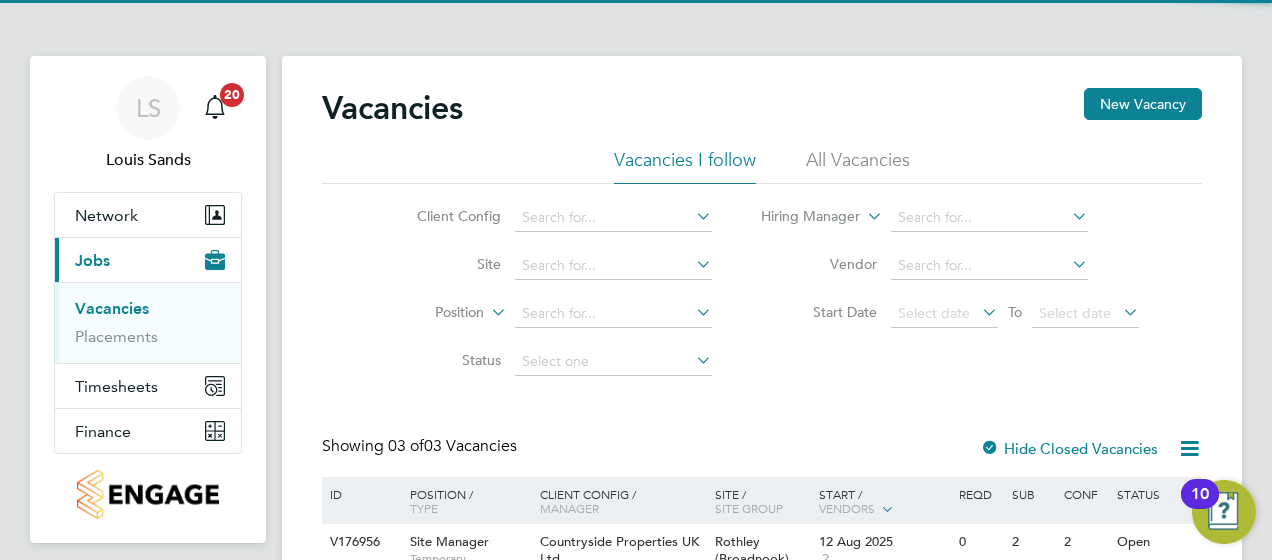click on "Showing   03 of  03 Vacancies Hide Closed Vacancies ID  Position / Type   Client Config / Manager Site / Site Group Start / Vendors   Reqd Sub Conf Status V176956 Site Manager   Temporary Countryside Properties UK Ltd   [FIRST] [LAST] [CITY] ([LOCATION])   SOUTH CENTRAL MIDLANDS 12 Aug 2025 2 0 2 2 Open V177978 General Labourer (Zone 5)   Temporary Countryside Properties UK Ltd   [FIRST] [LAST] [CITY] ([LOCATION])   SOUTH CENTRAL MIDLANDS 07 Aug 2025 2 1 0 0 Open V177745 General Labourer (Zone 3)   Temporary Countryside Properties UK Ltd   [FIRST] [LAST] [CITY]   SOUTH CENTRAL MIDLANDS 22 Jul 2025 2 0 1 1 Open Show   more" 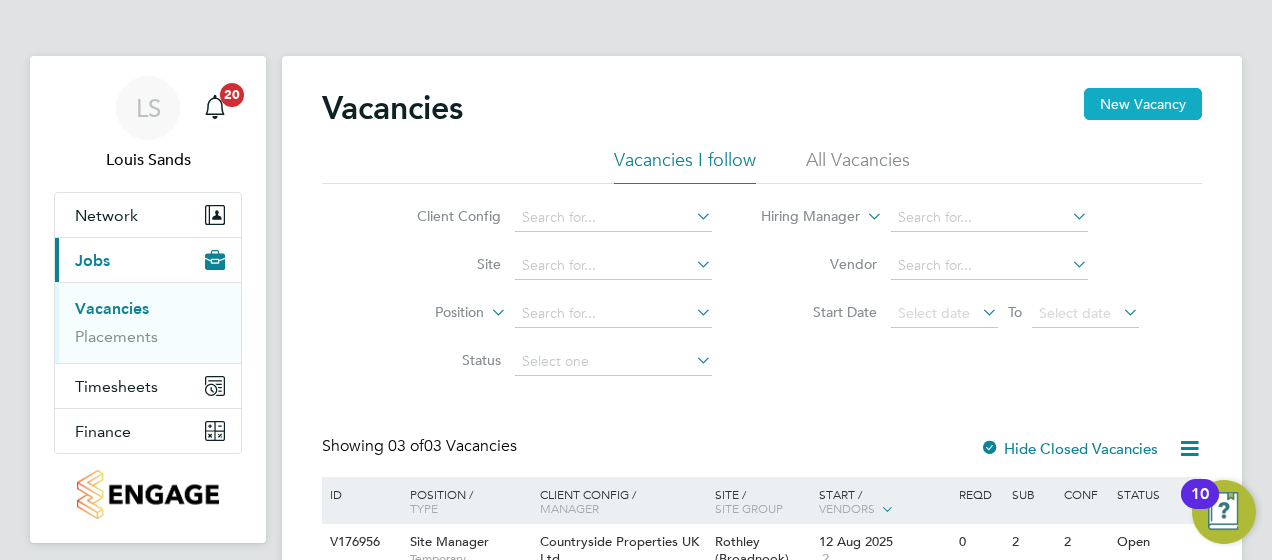 click on "New Vacancy" 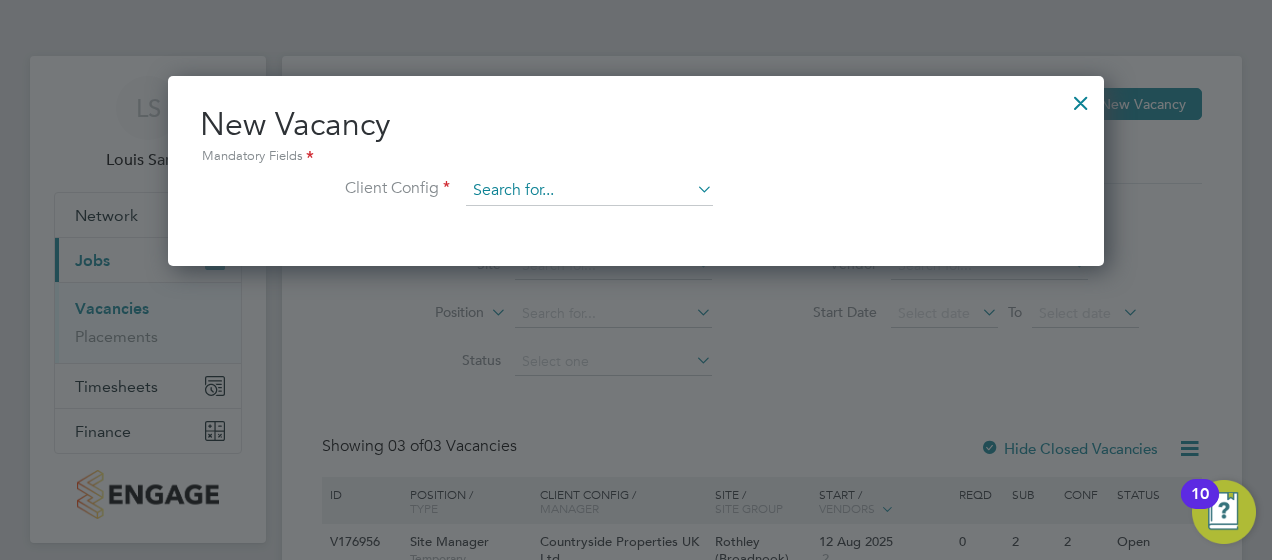 click at bounding box center [589, 191] 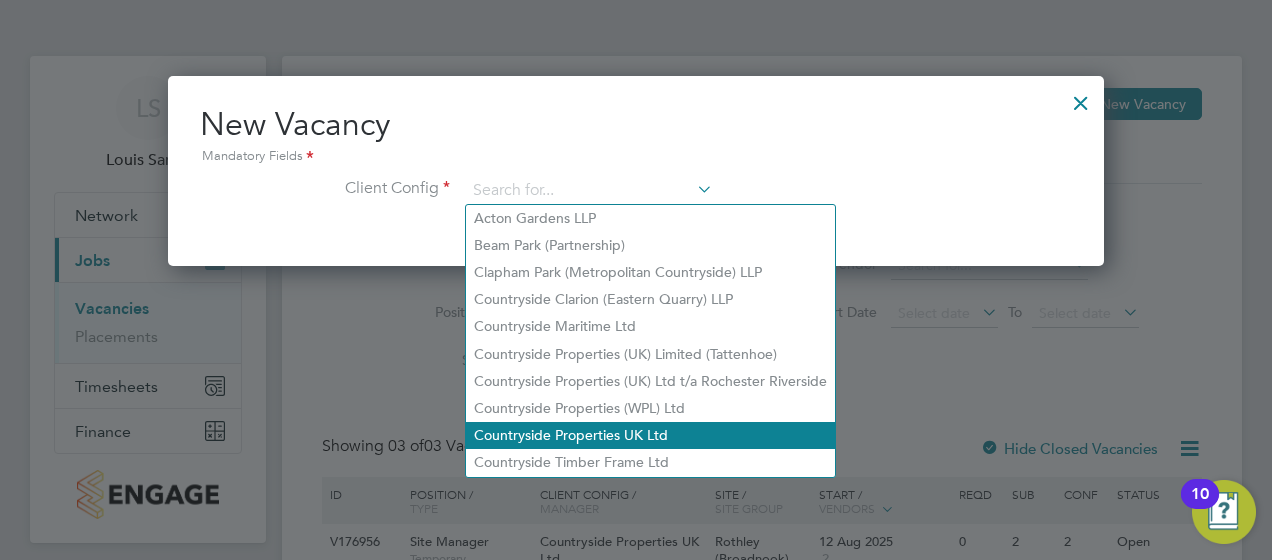 click on "Countryside Properties UK Ltd" 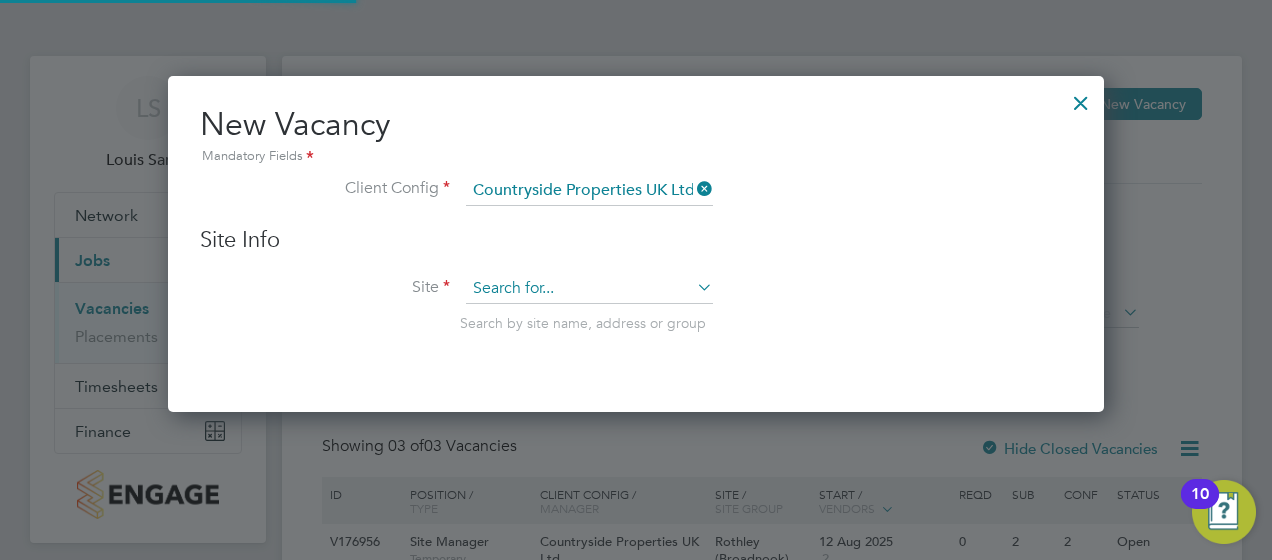 click at bounding box center [589, 289] 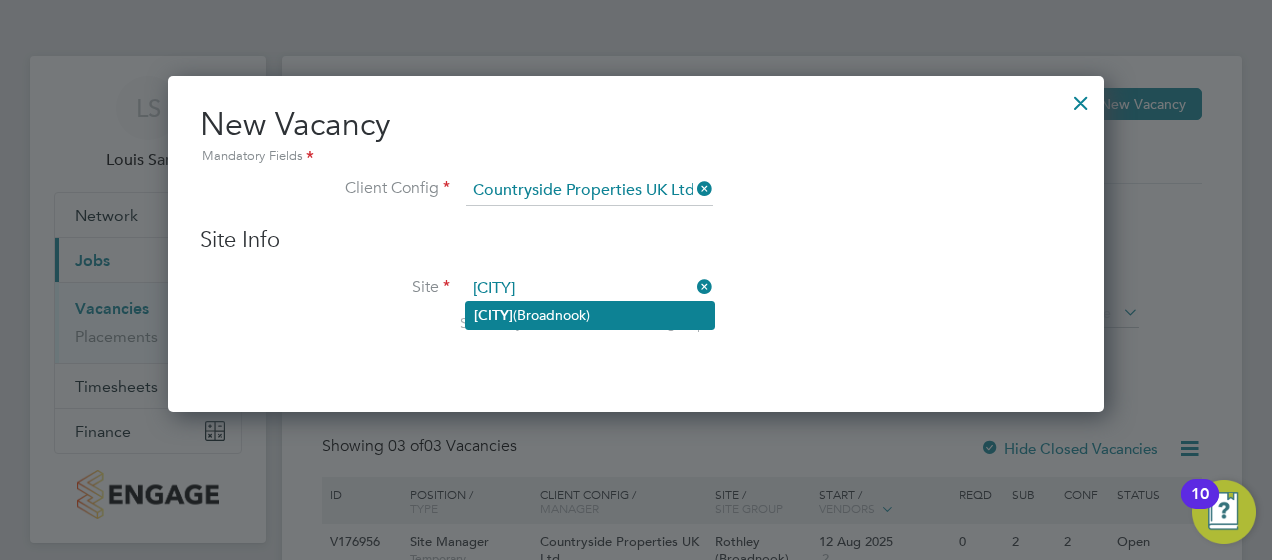 click on "[CITY] ([LOCATION])" 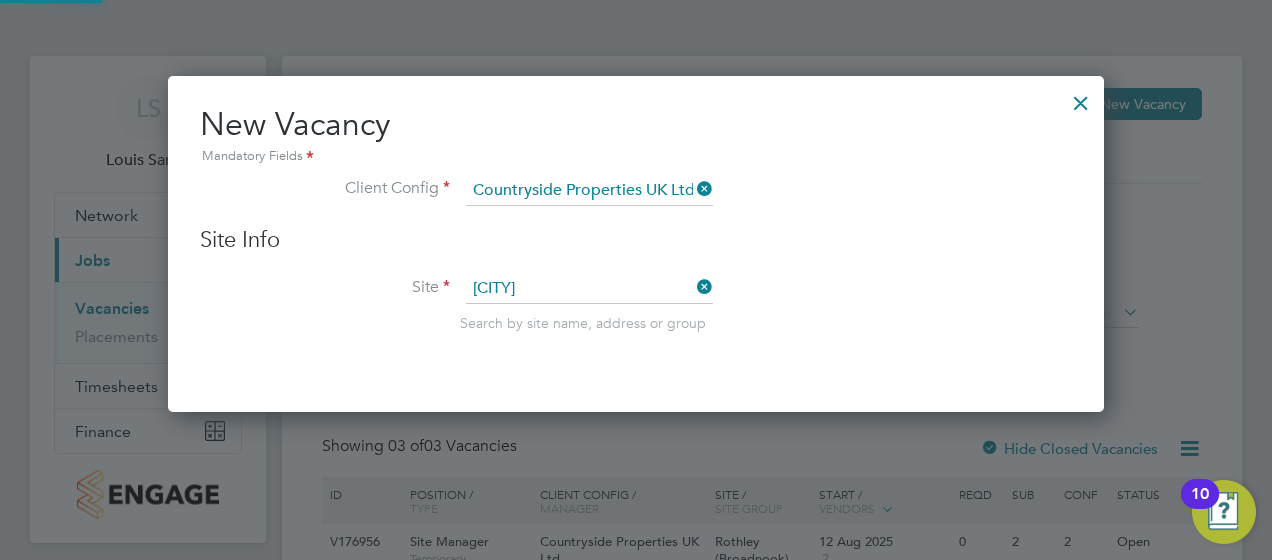 type on "Rothley (Broadnook)" 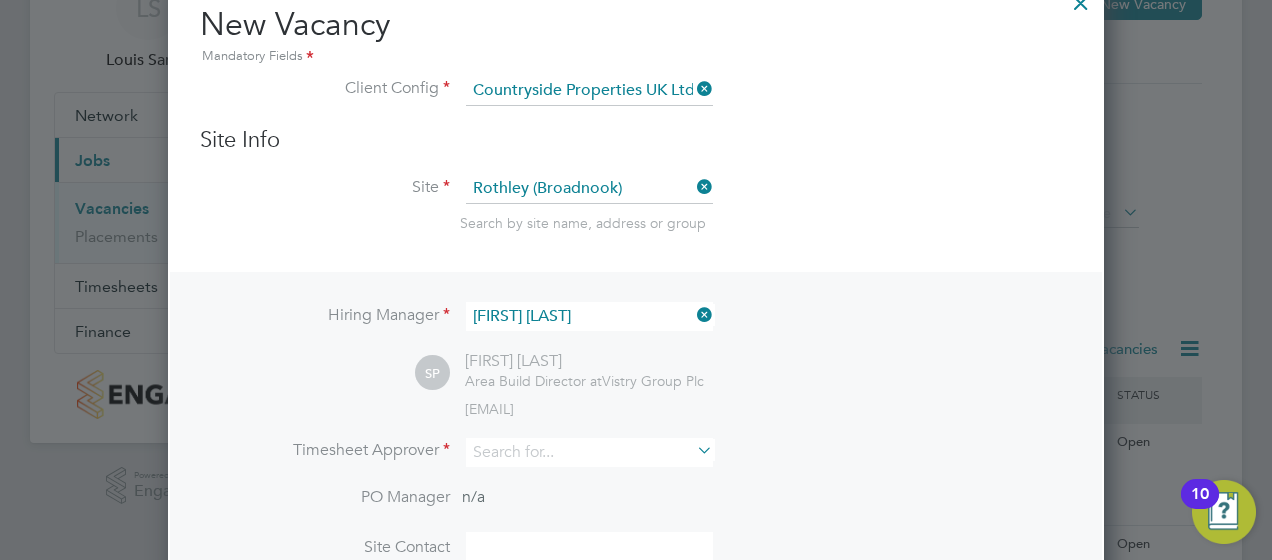 click at bounding box center [693, 315] 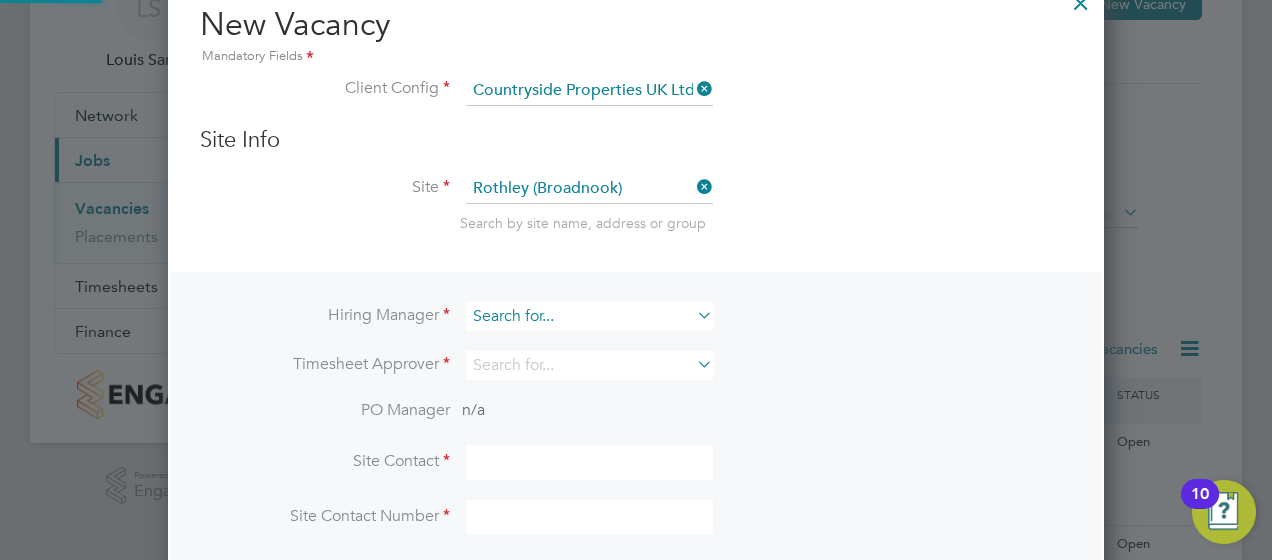 click at bounding box center [589, 316] 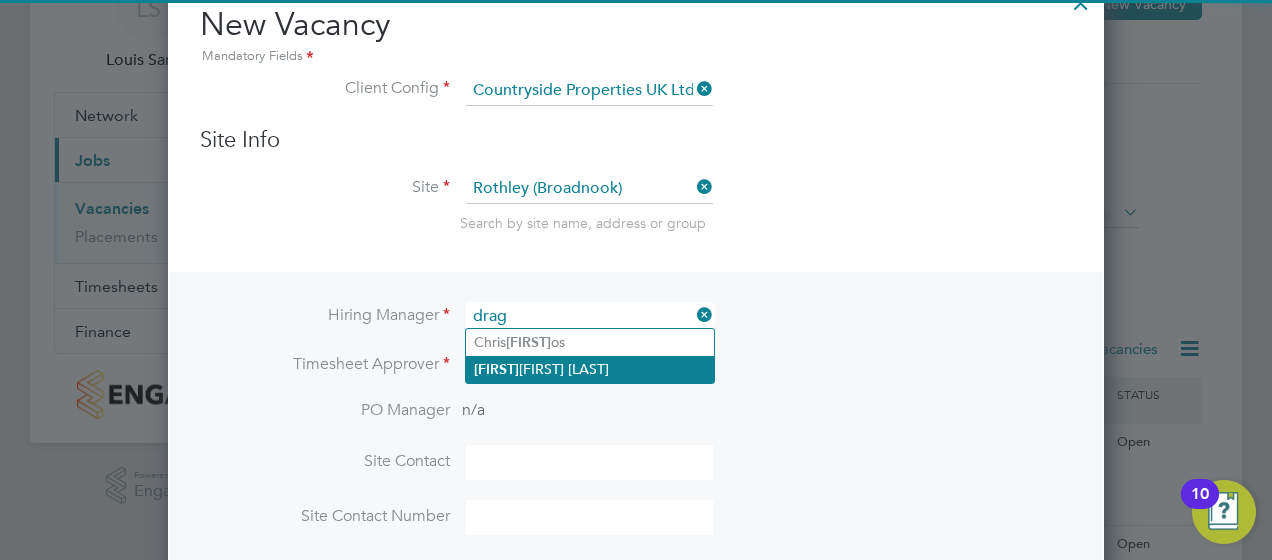 click on "[FIRST] [LAST]" 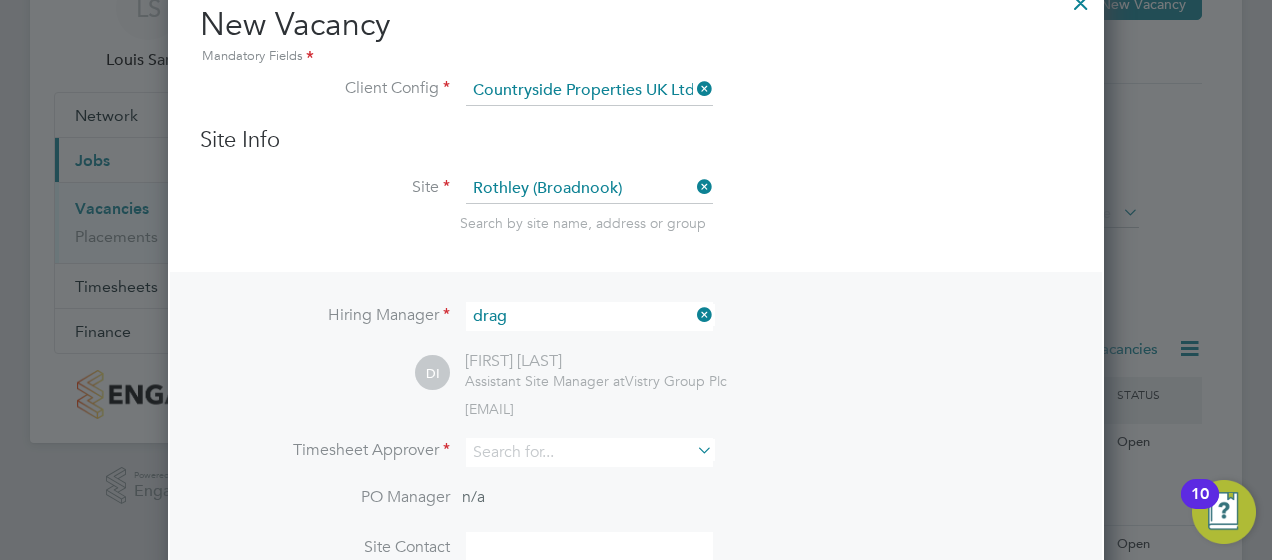 type on "[FIRST] [LAST]" 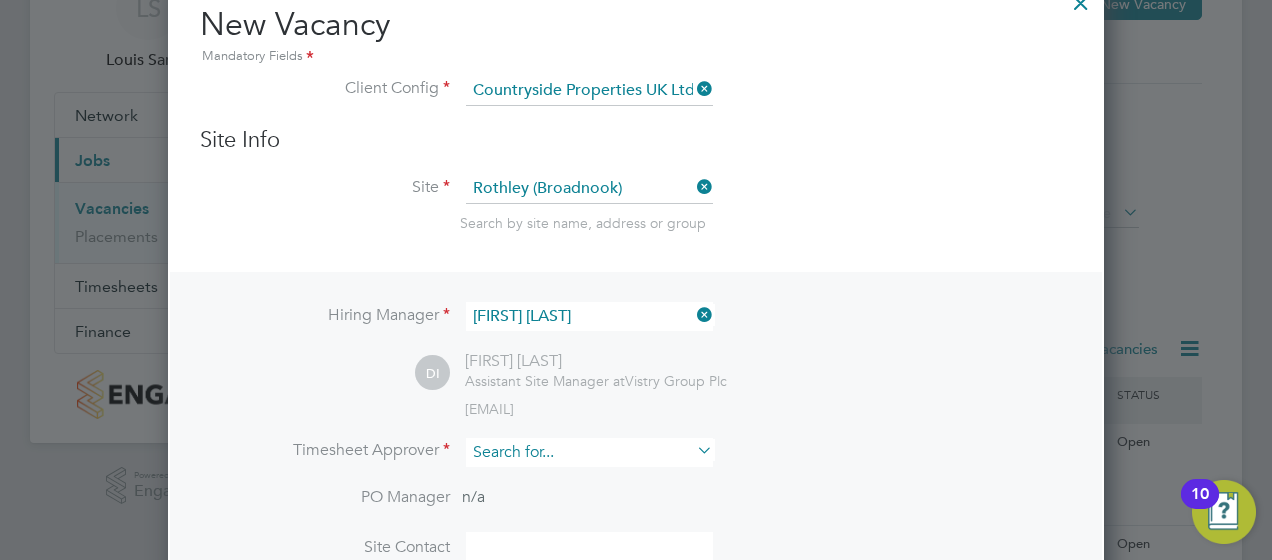 click at bounding box center (589, 452) 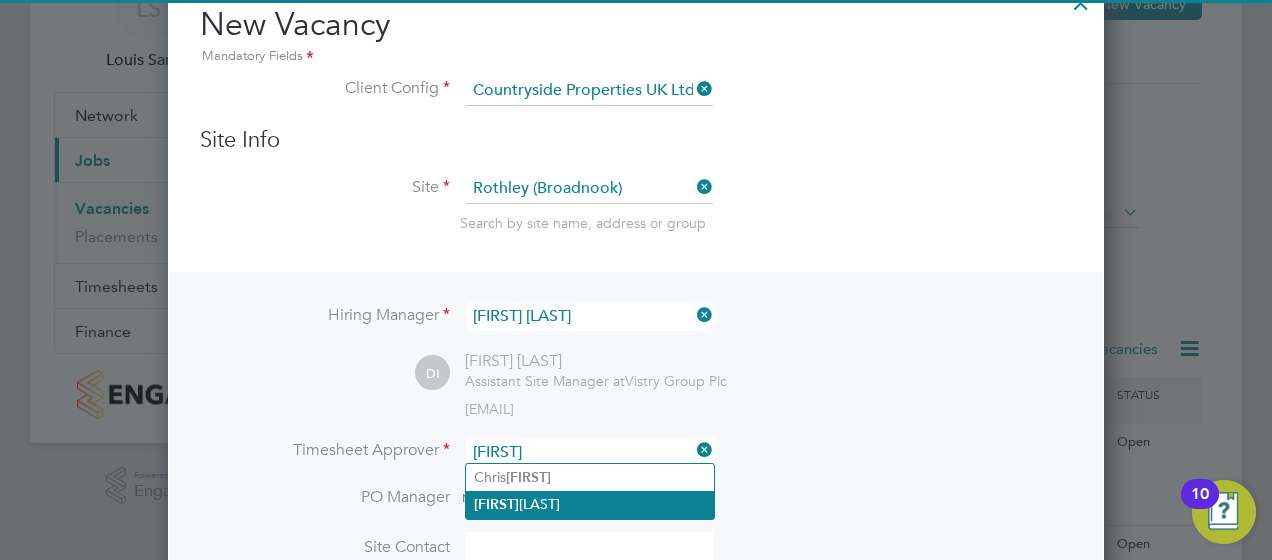 click on "[FIRST] [LAST]" 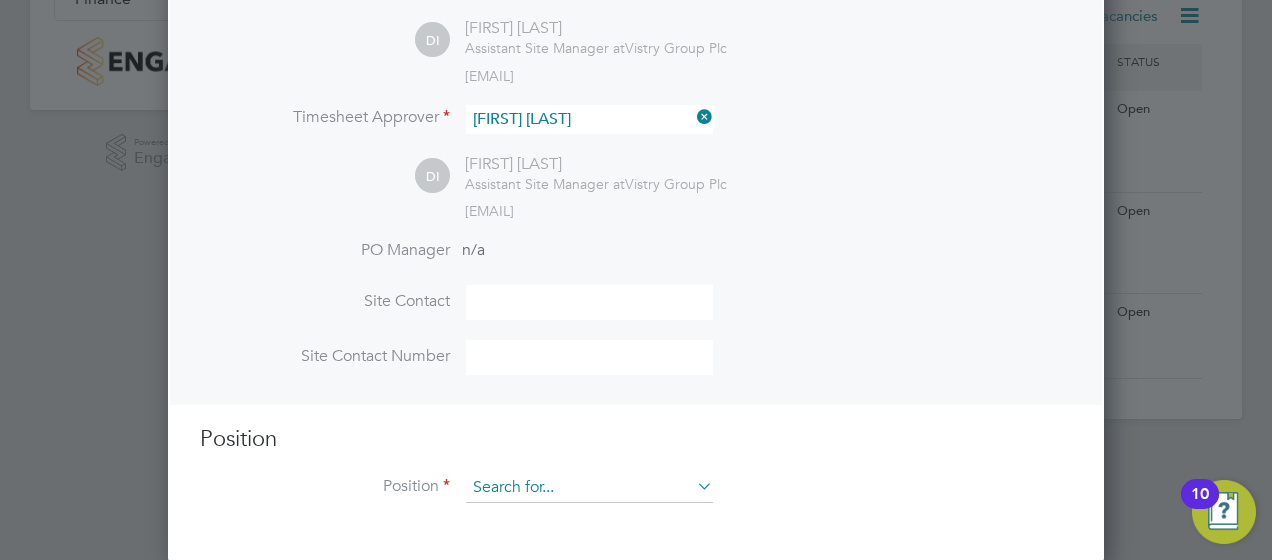 click at bounding box center [589, 488] 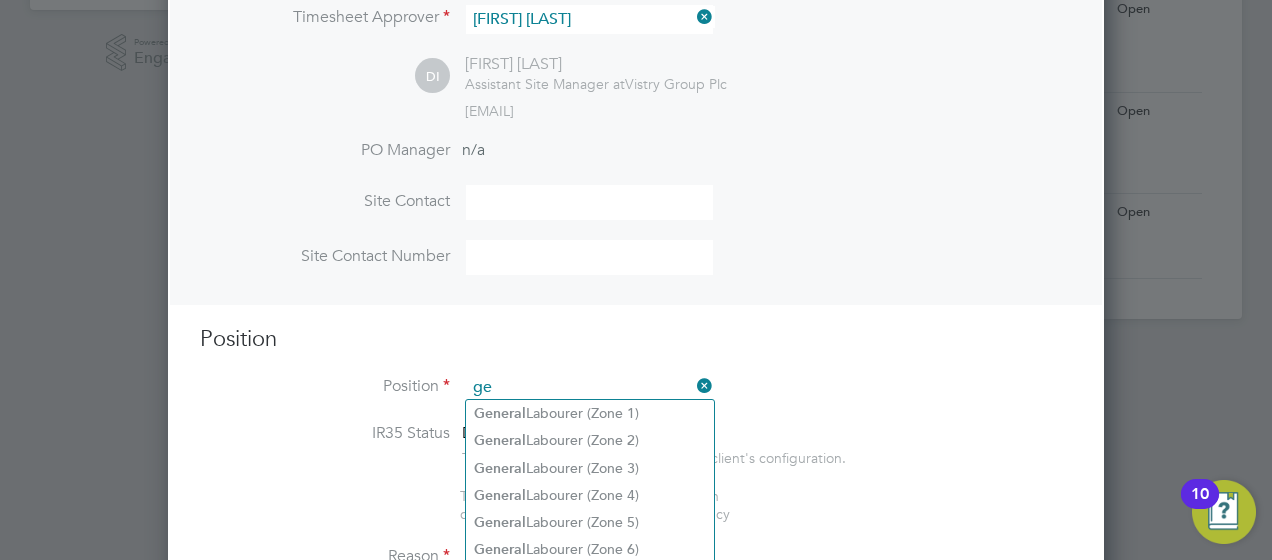 type on "g" 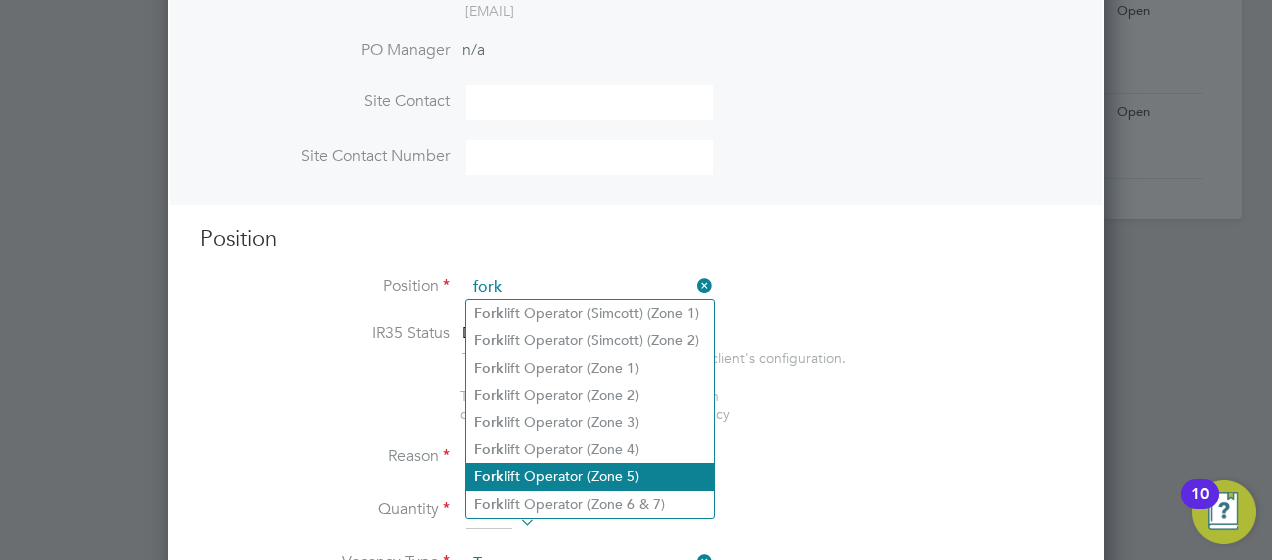 click on "Fork lift Operator (Zone 5)" 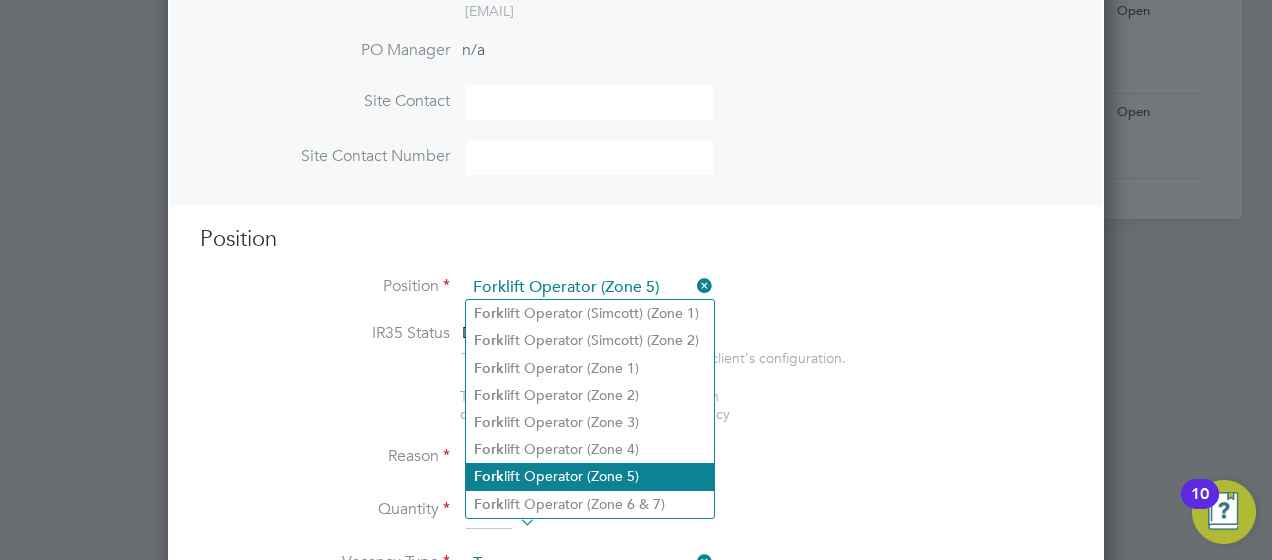 type on "Operate construction plant.
Telehandlers / Rough Terrain Trucks.
Delivering large quantities of materials to trades based on site.
Maintain job site safety.
Carry out daily health and safety checks.
Light labouring duties as and when requested to do so.
Reporting into Site management teams." 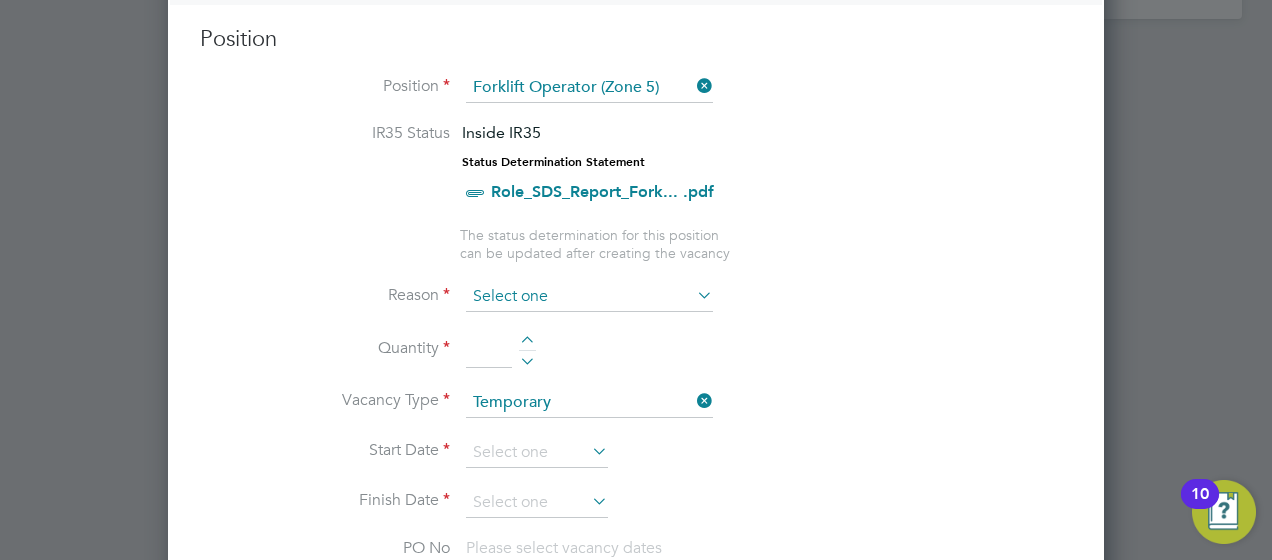 click at bounding box center (589, 297) 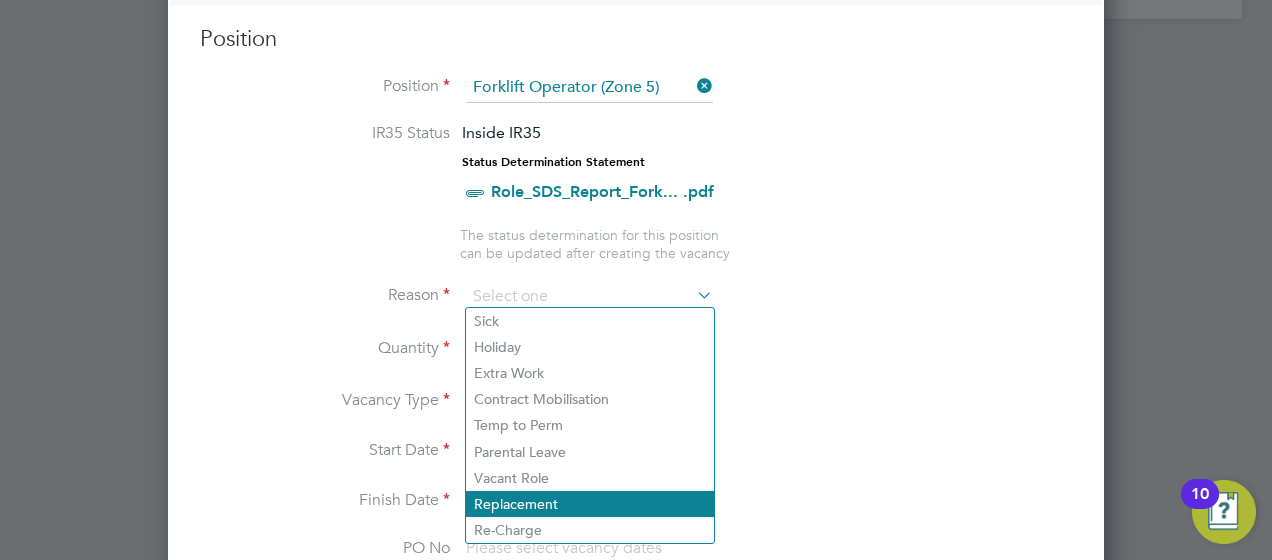 click on "Replacement" 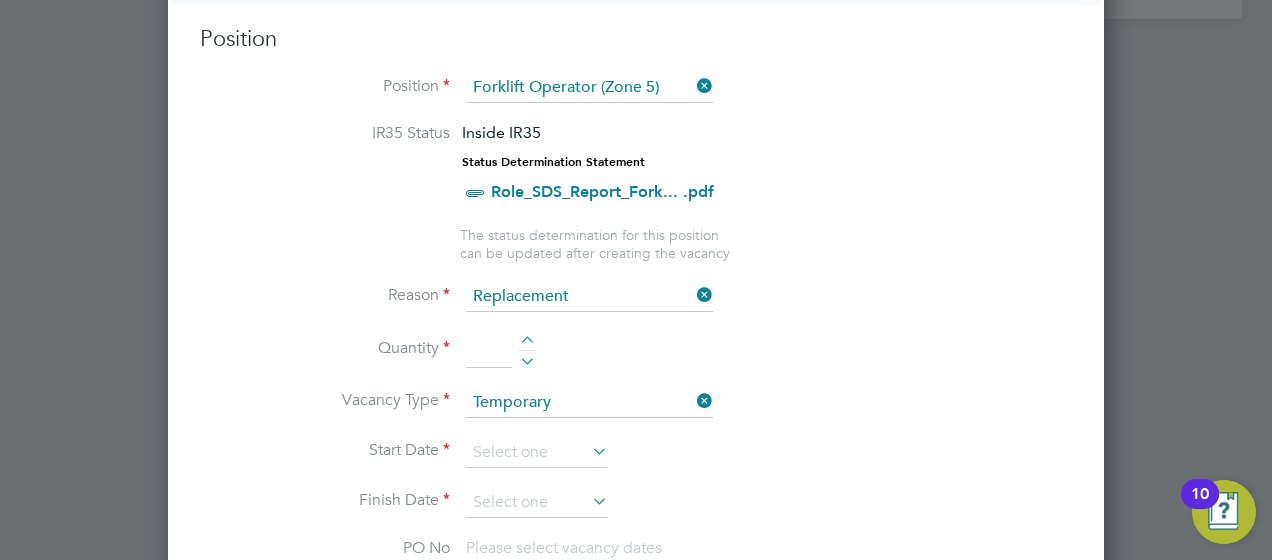 click at bounding box center (527, 343) 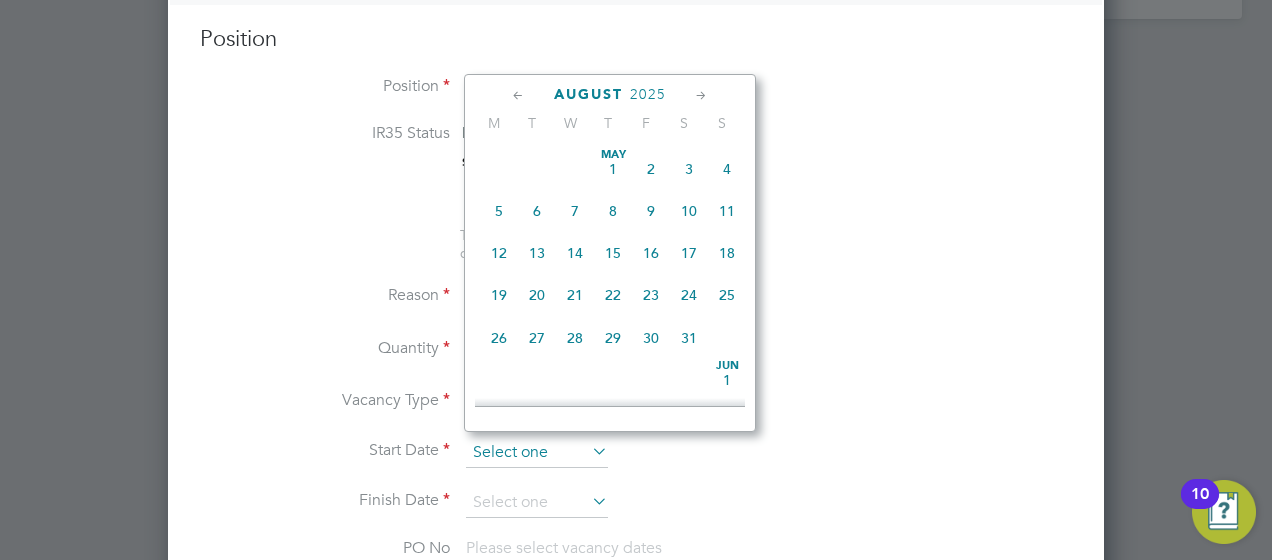 click at bounding box center [537, 453] 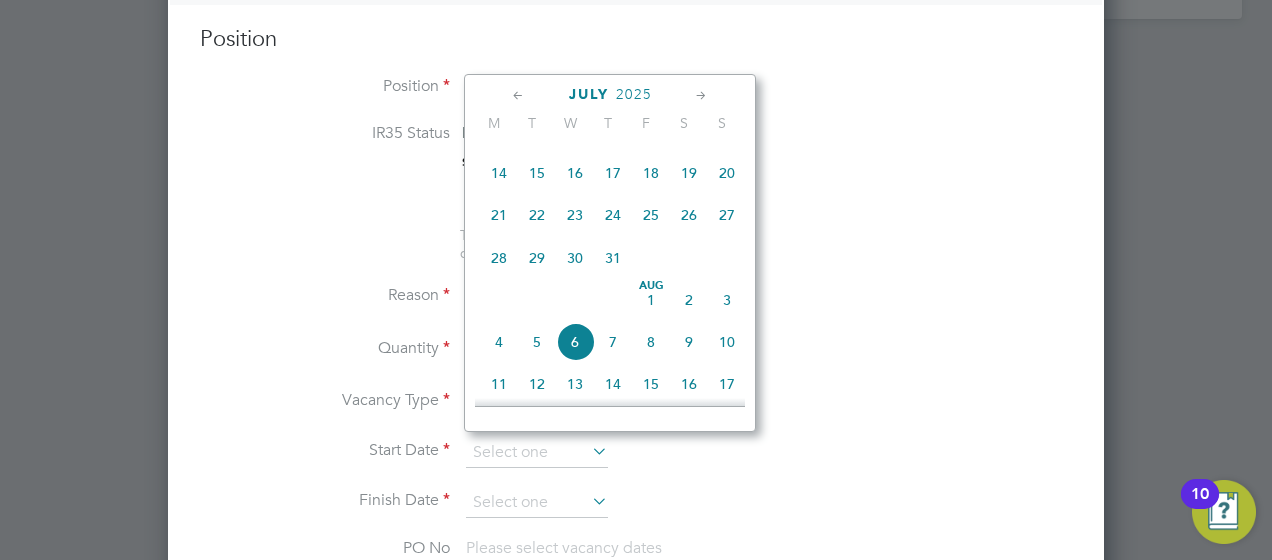 click on "28" 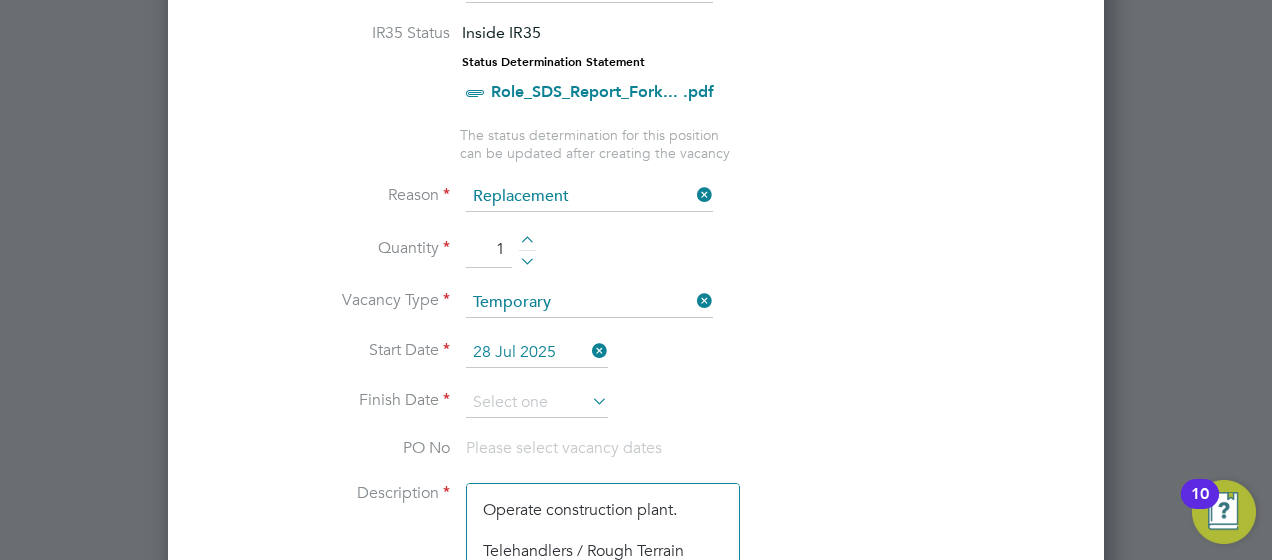 click at bounding box center (588, 401) 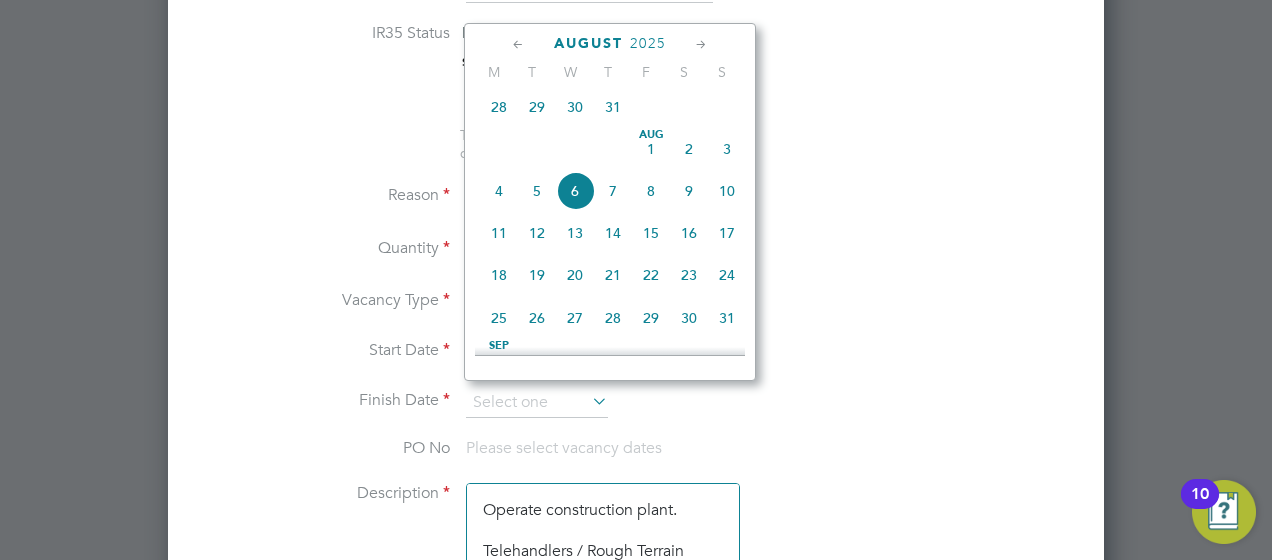 click on "8" 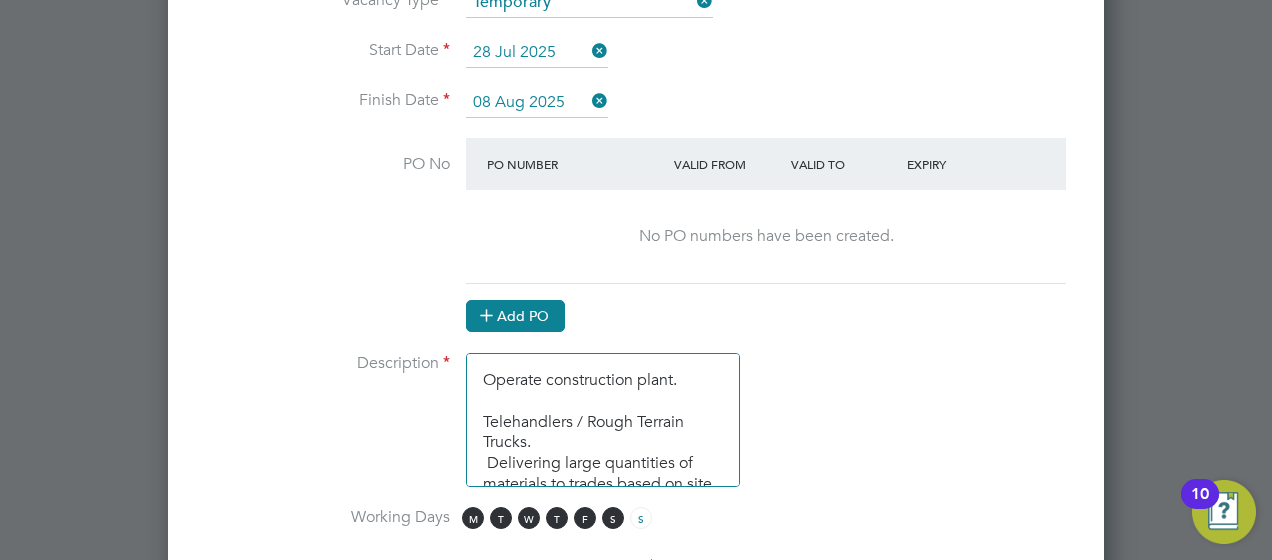 click on "Add PO" at bounding box center (515, 316) 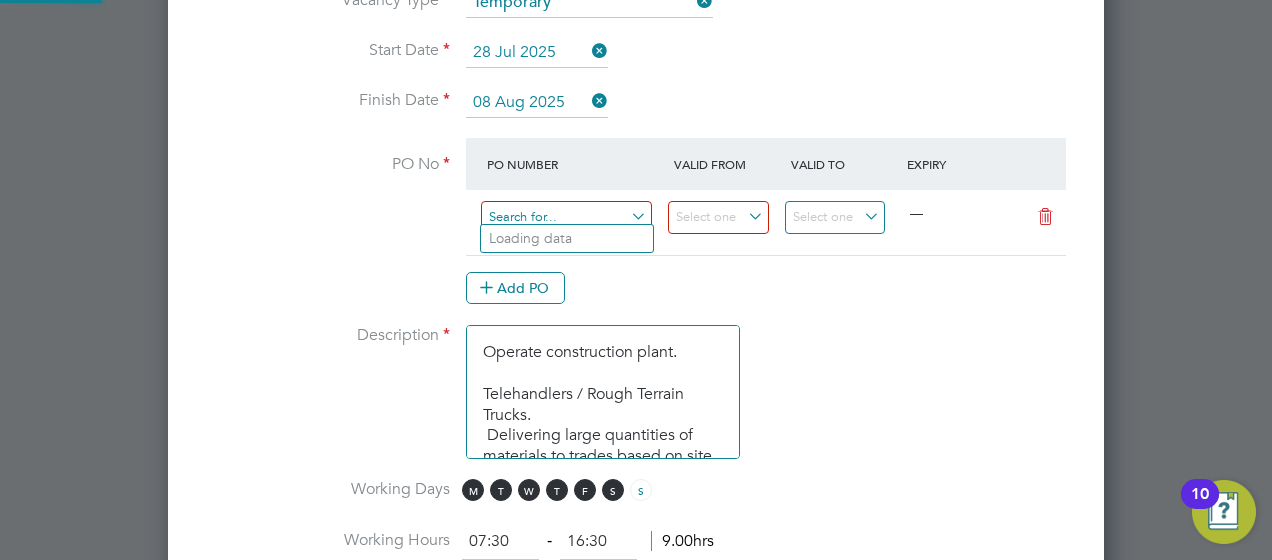 click at bounding box center (566, 217) 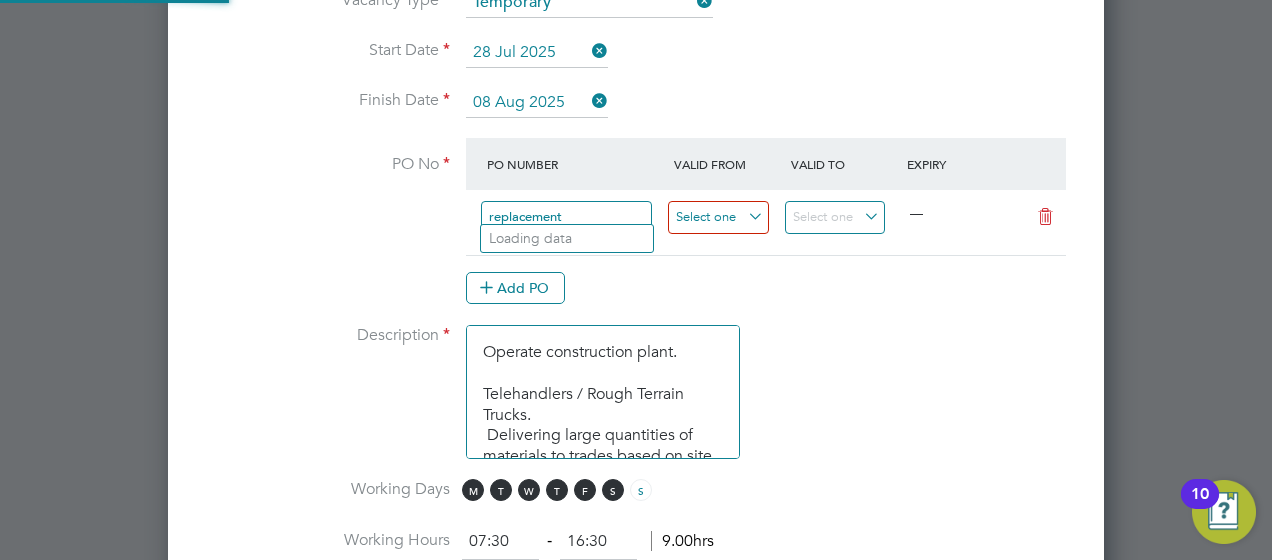 type on "replacement" 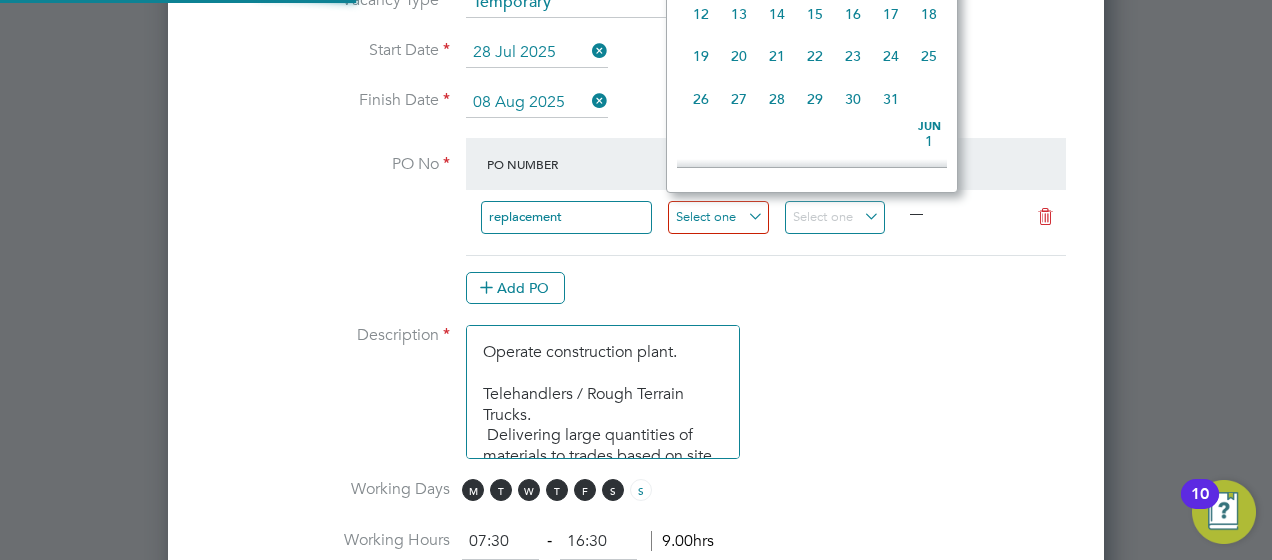 click at bounding box center [718, 217] 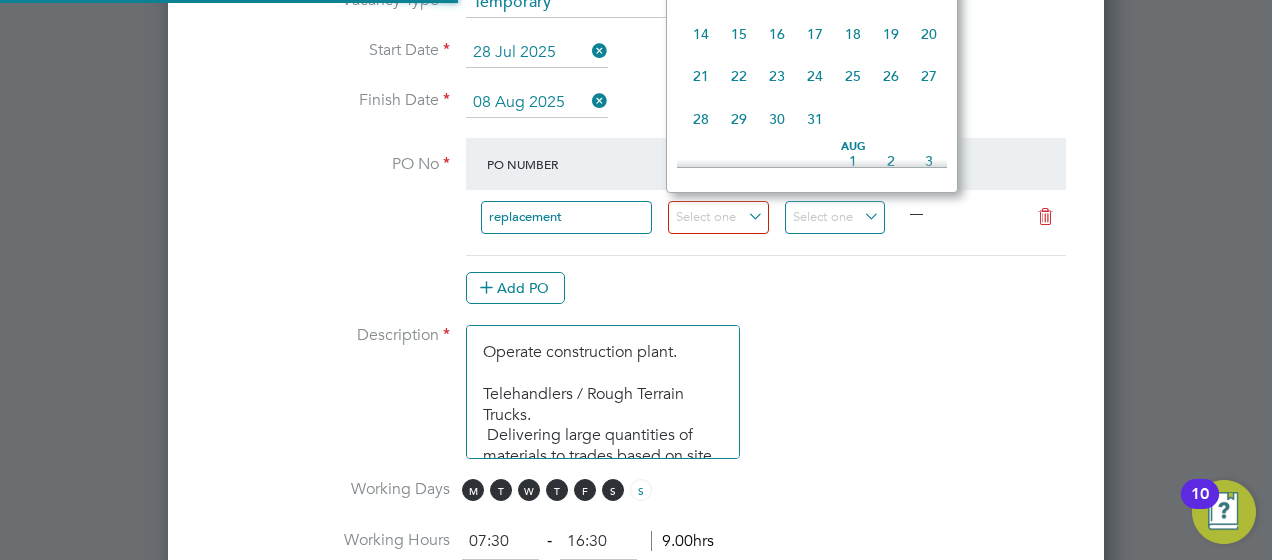 click on "28" 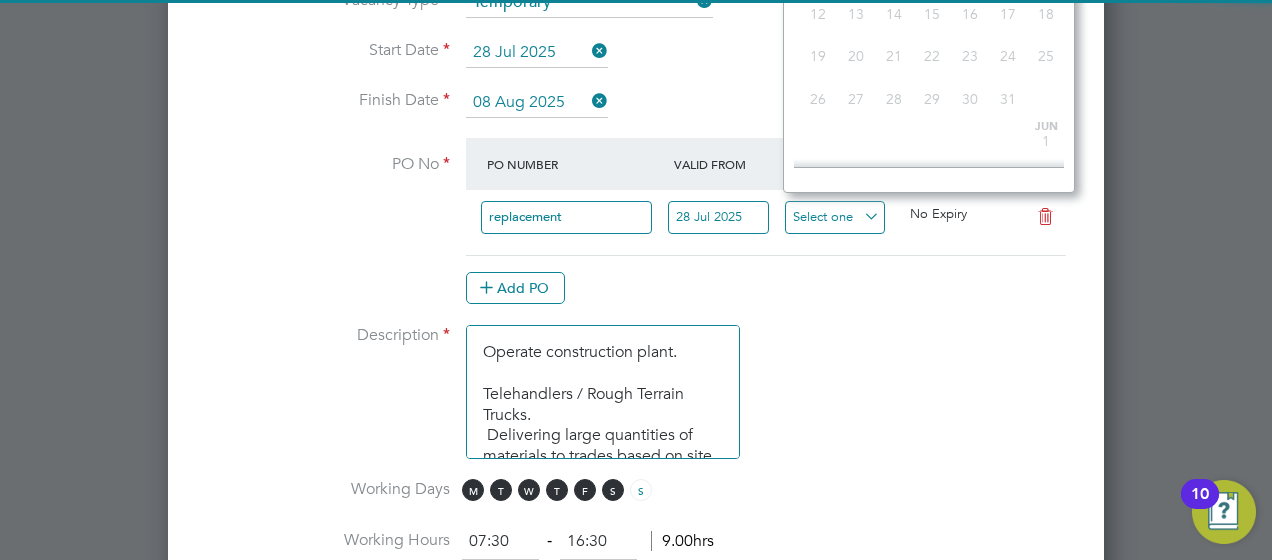 click at bounding box center [835, 217] 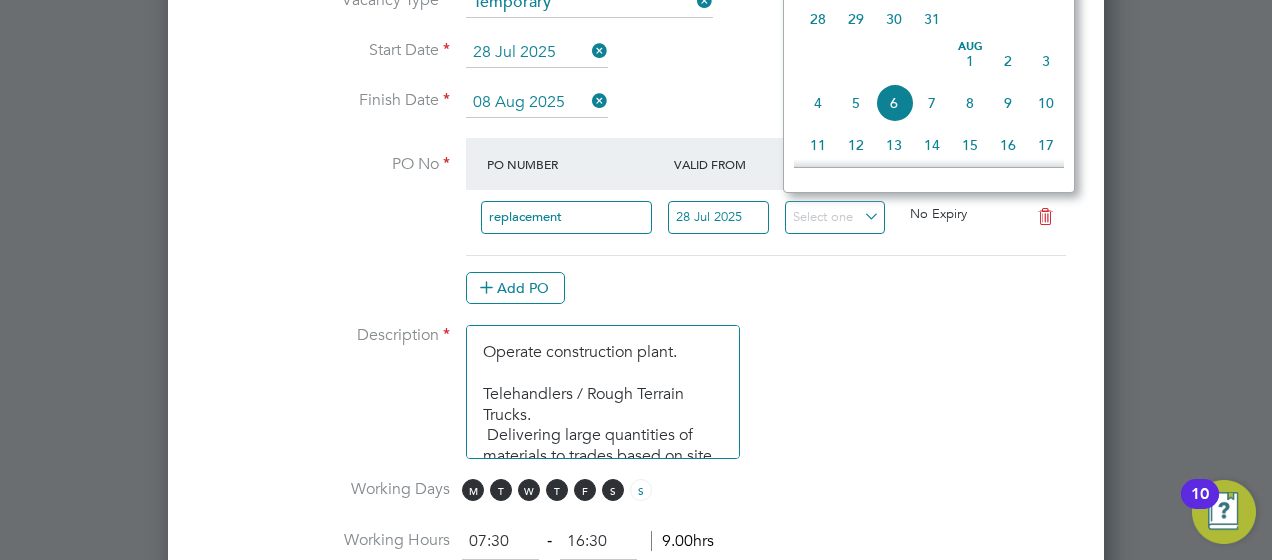 click on "8" 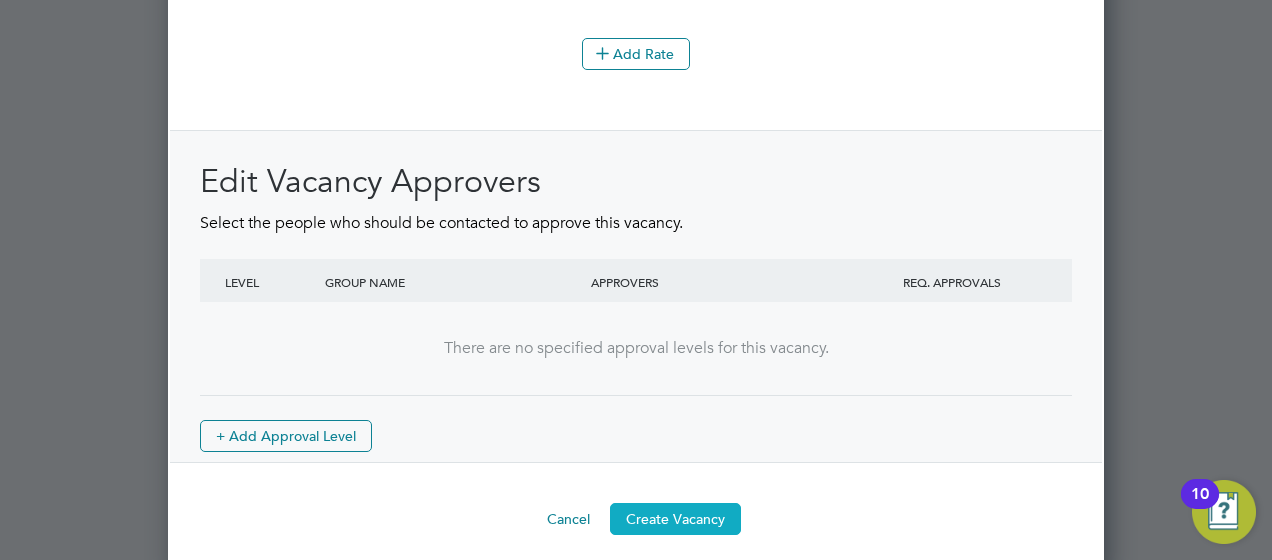 click on "Create Vacancy" at bounding box center (675, 519) 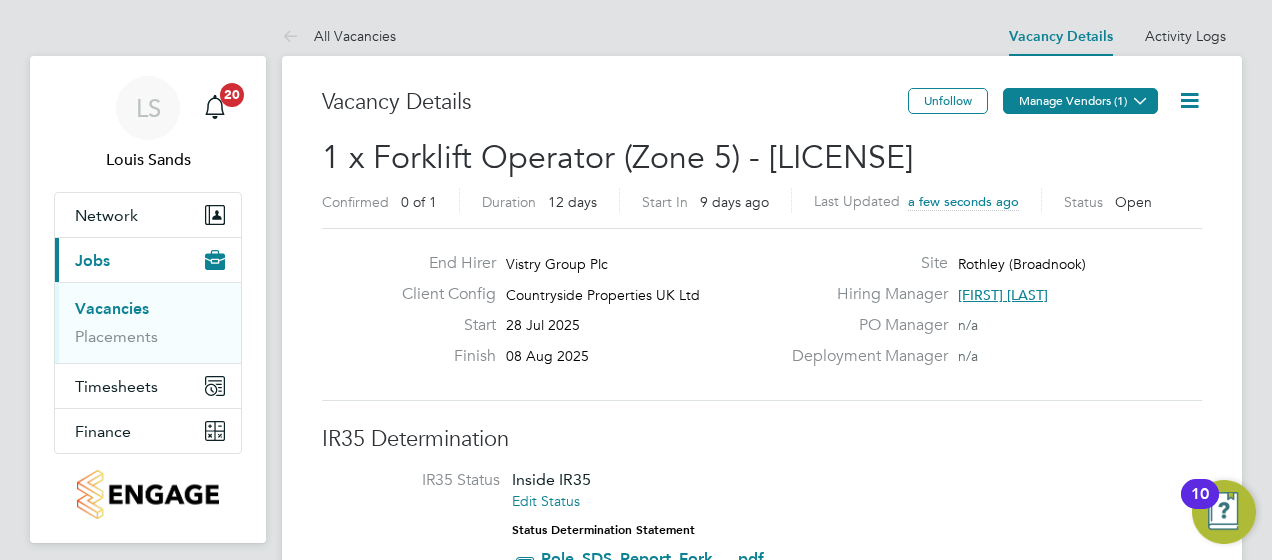 click on "Manage Vendors (1)" 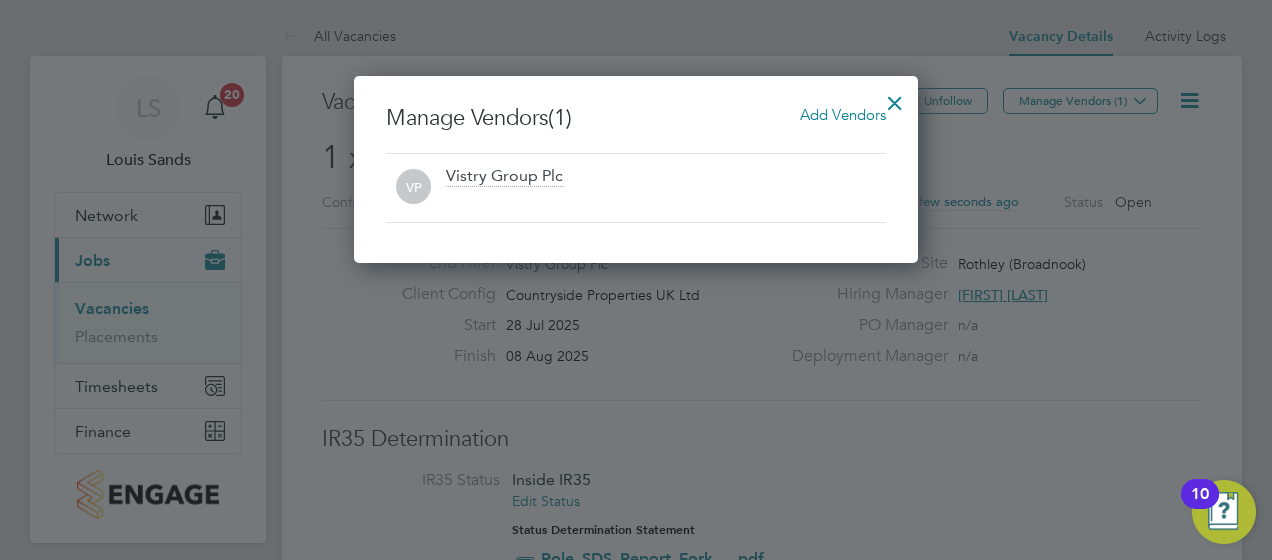 click on "Add Vendors" at bounding box center (843, 114) 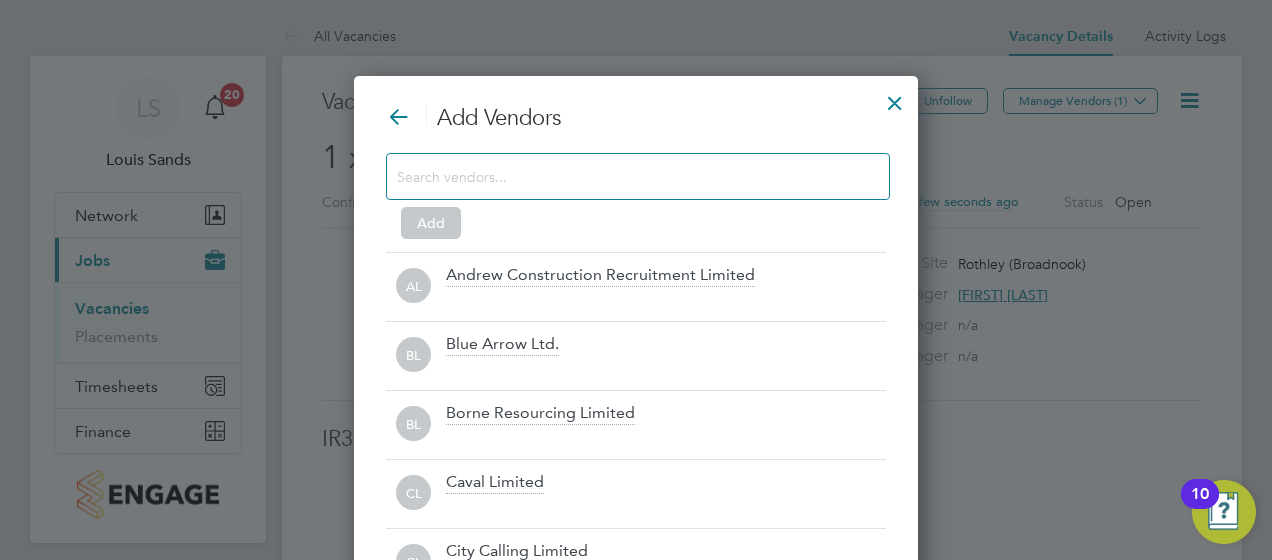 click at bounding box center (622, 176) 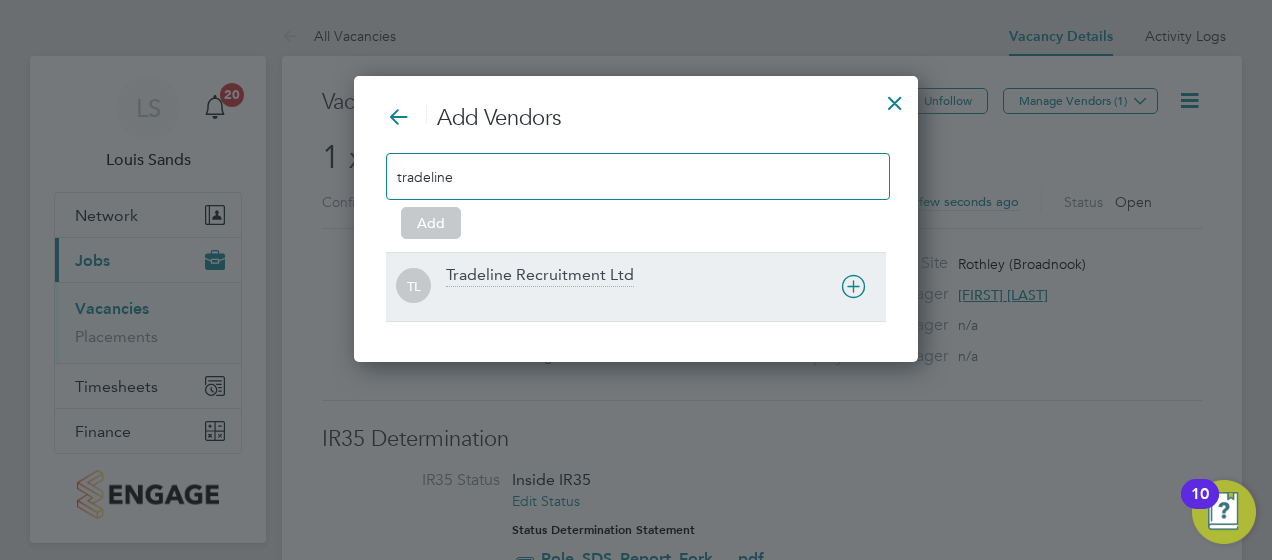 type on "tradeline" 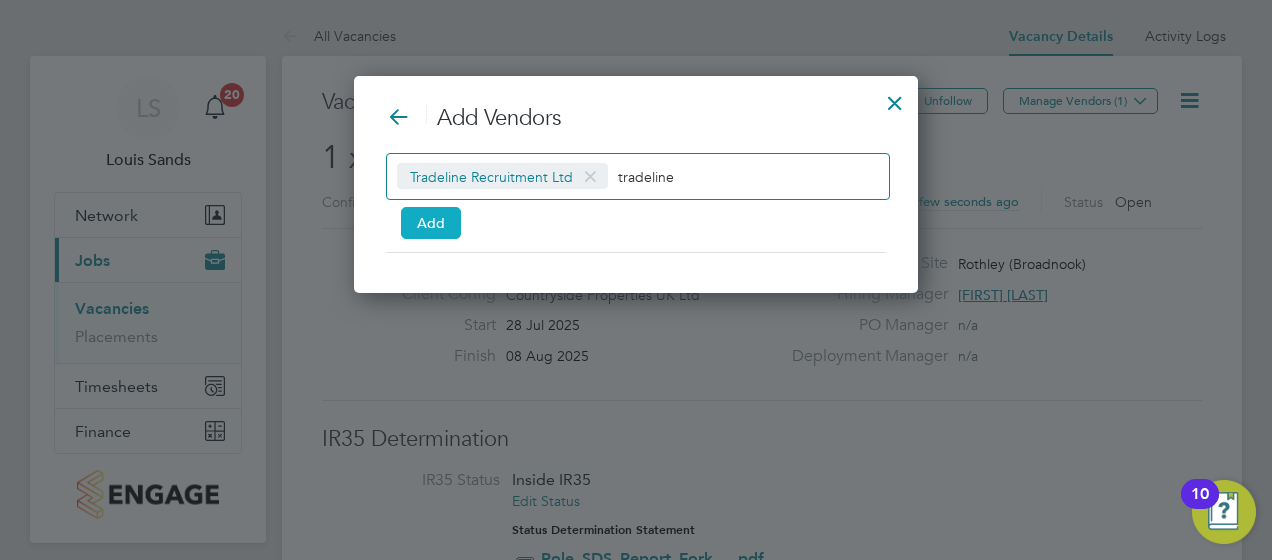 click on "Add" at bounding box center (431, 223) 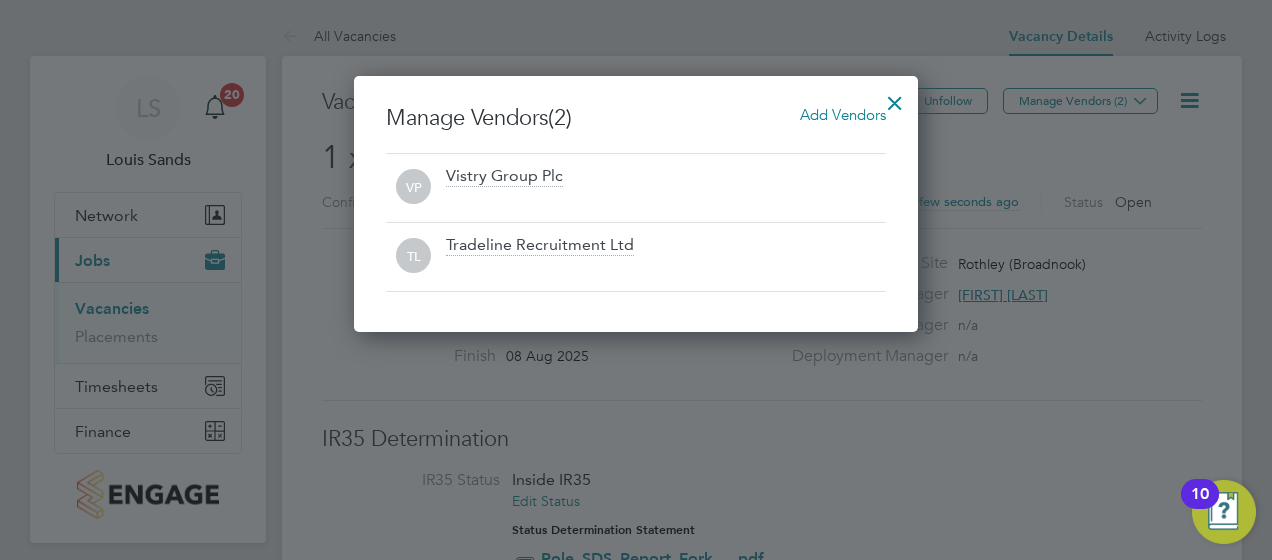 click at bounding box center [895, 98] 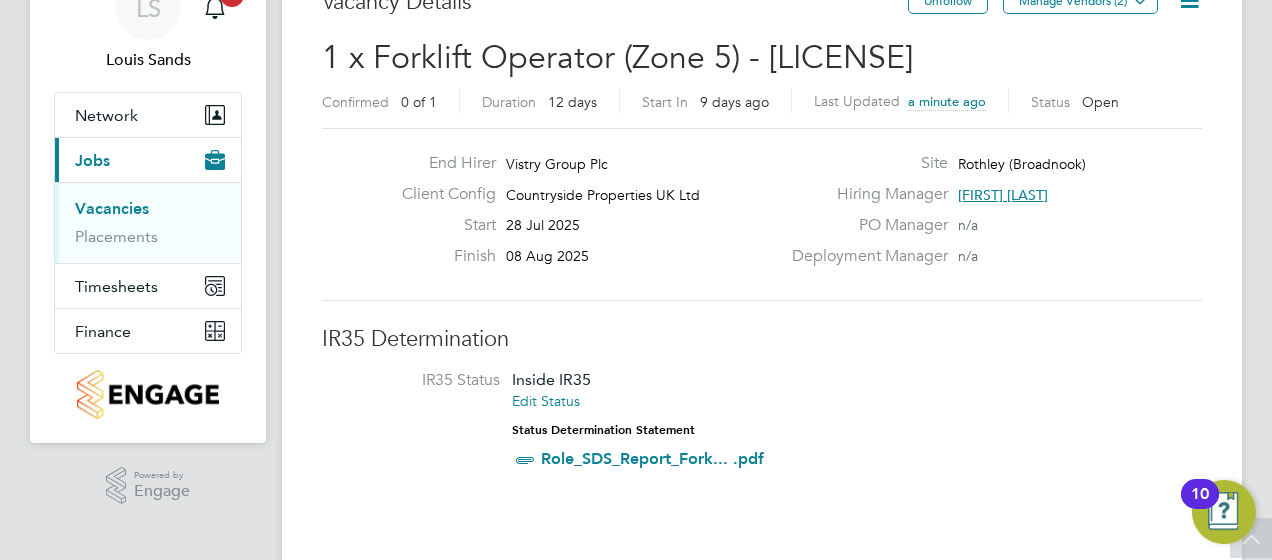 scroll, scrollTop: 200, scrollLeft: 0, axis: vertical 